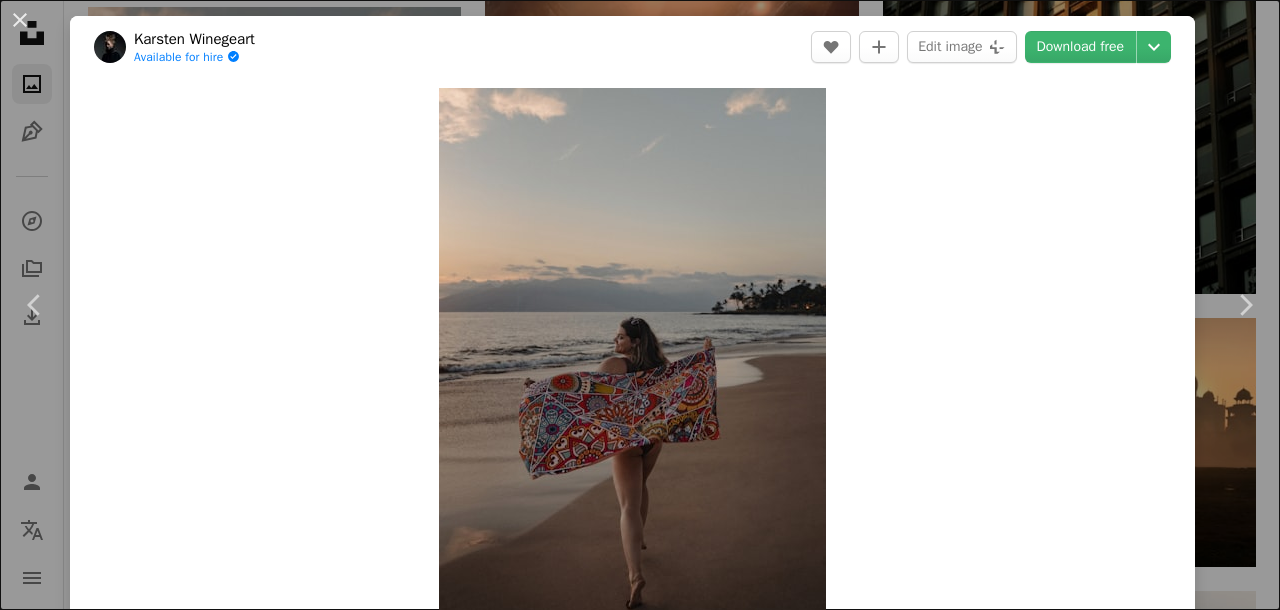 scroll, scrollTop: 800, scrollLeft: 0, axis: vertical 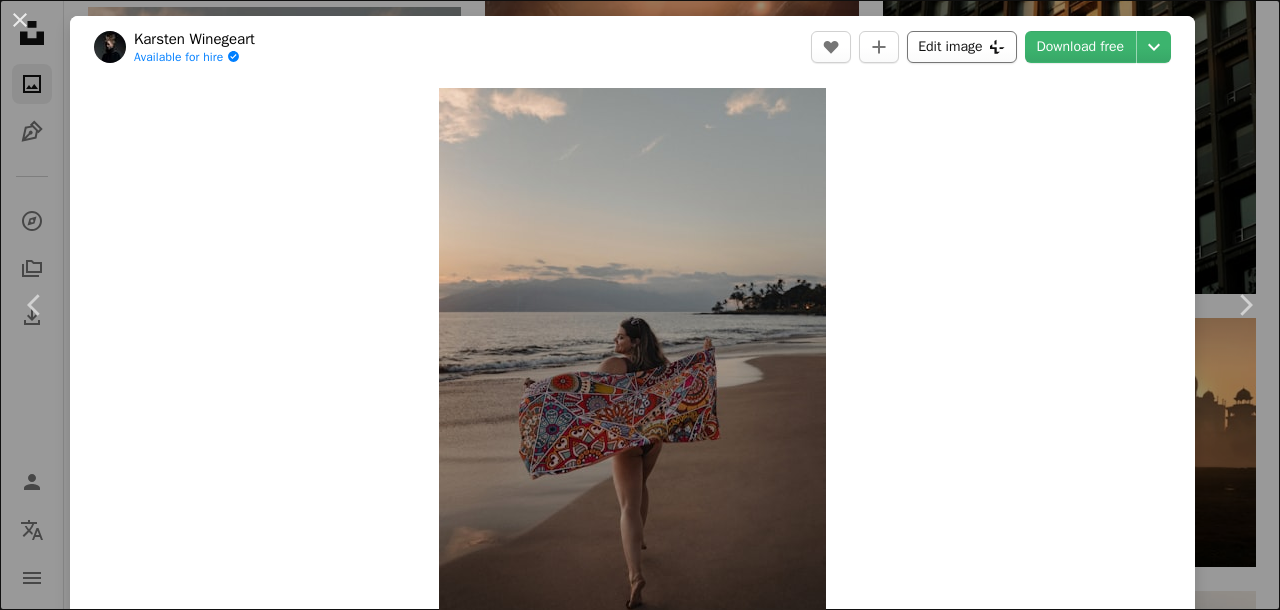 click on "Edit image   Plus sign for Unsplash+" at bounding box center (961, 47) 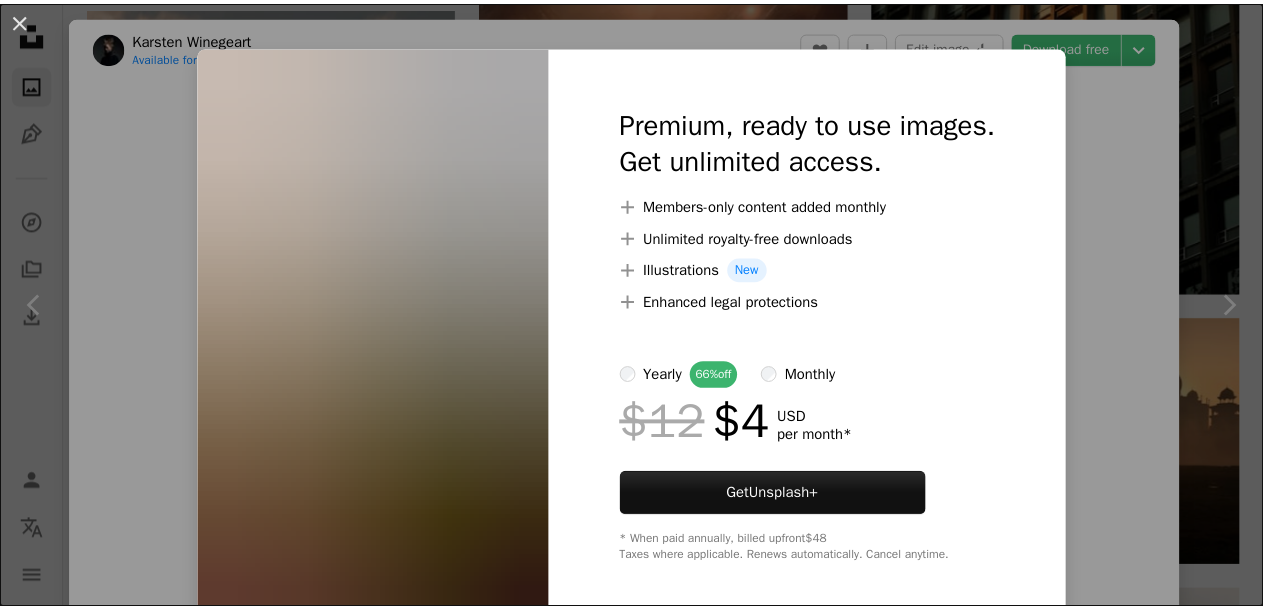 scroll, scrollTop: 0, scrollLeft: 0, axis: both 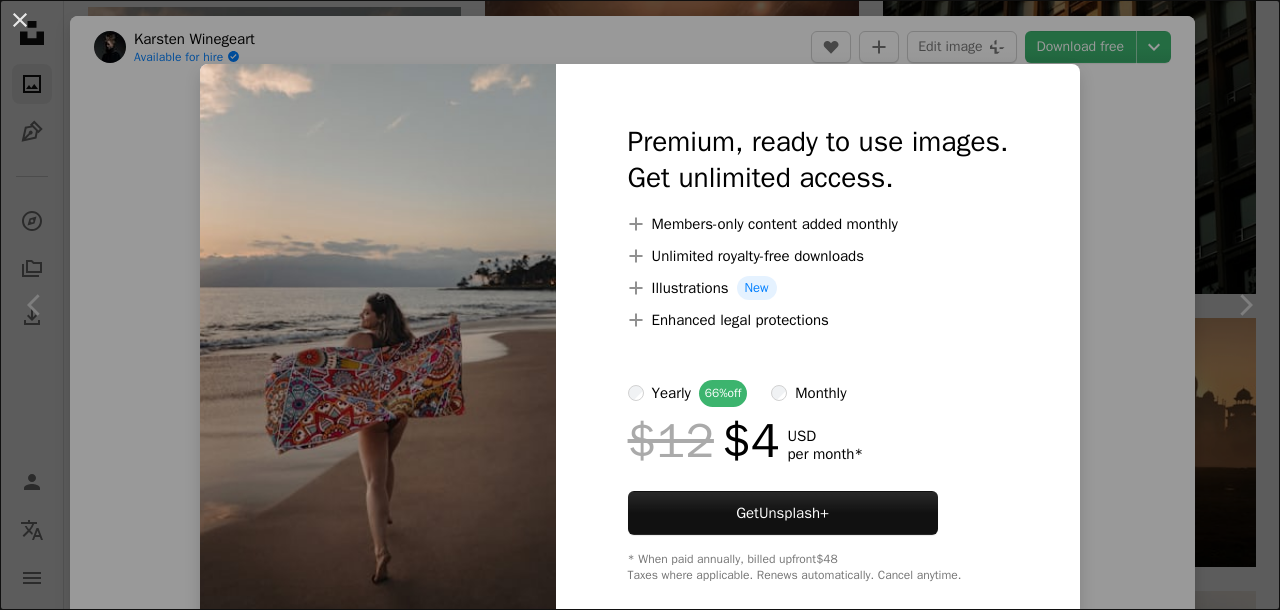 click on "An X shape Premium, ready to use images. Get unlimited access. A plus sign Members-only content added monthly A plus sign Unlimited royalty-free downloads A plus sign Illustrations  New A plus sign Enhanced legal protections yearly 66%  off monthly $12   $4 USD per month * Get  Unsplash+ * When paid annually, billed upfront  $48 Taxes where applicable. Renews automatically. Cancel anytime." at bounding box center [640, 305] 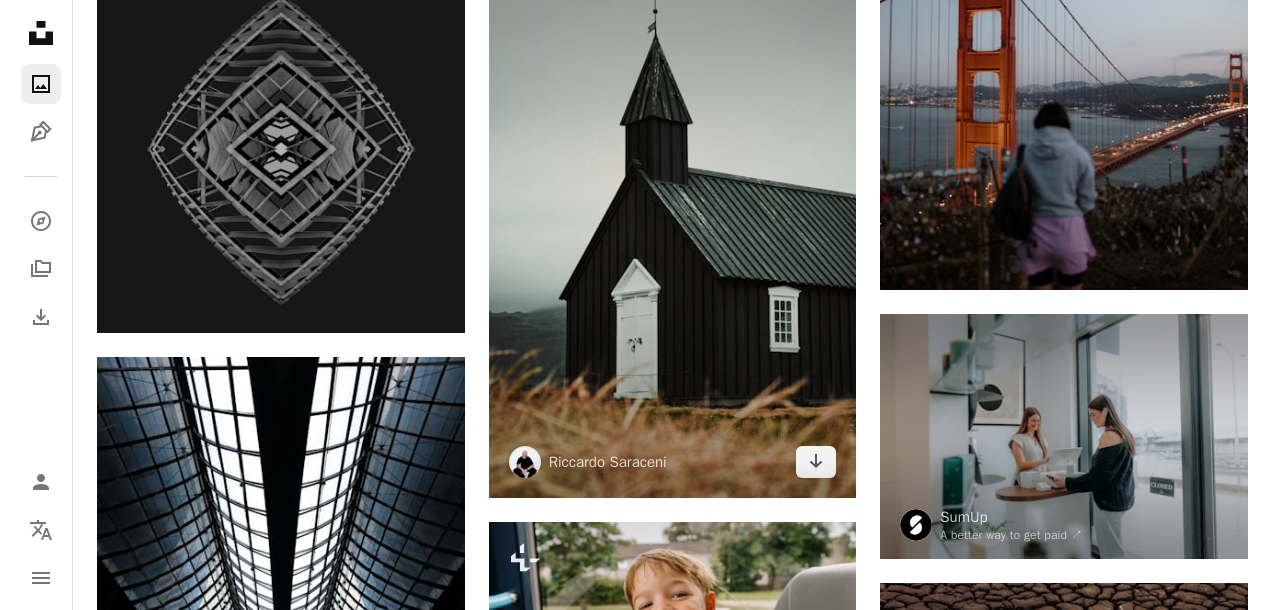 scroll, scrollTop: 4300, scrollLeft: 0, axis: vertical 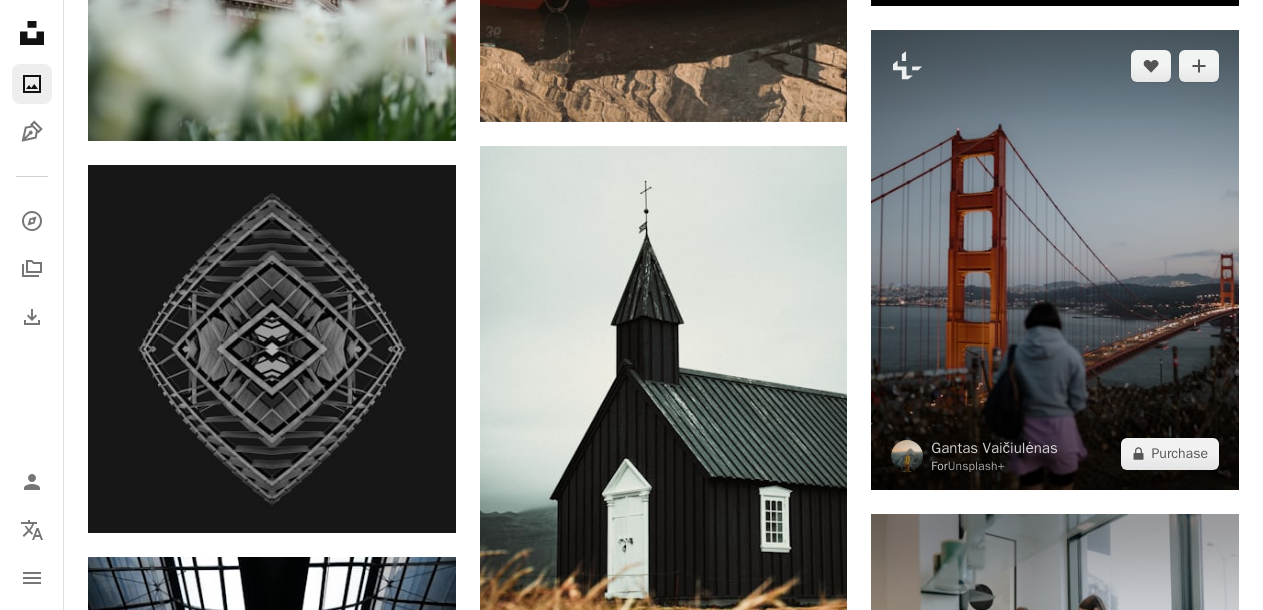 click at bounding box center (1055, 260) 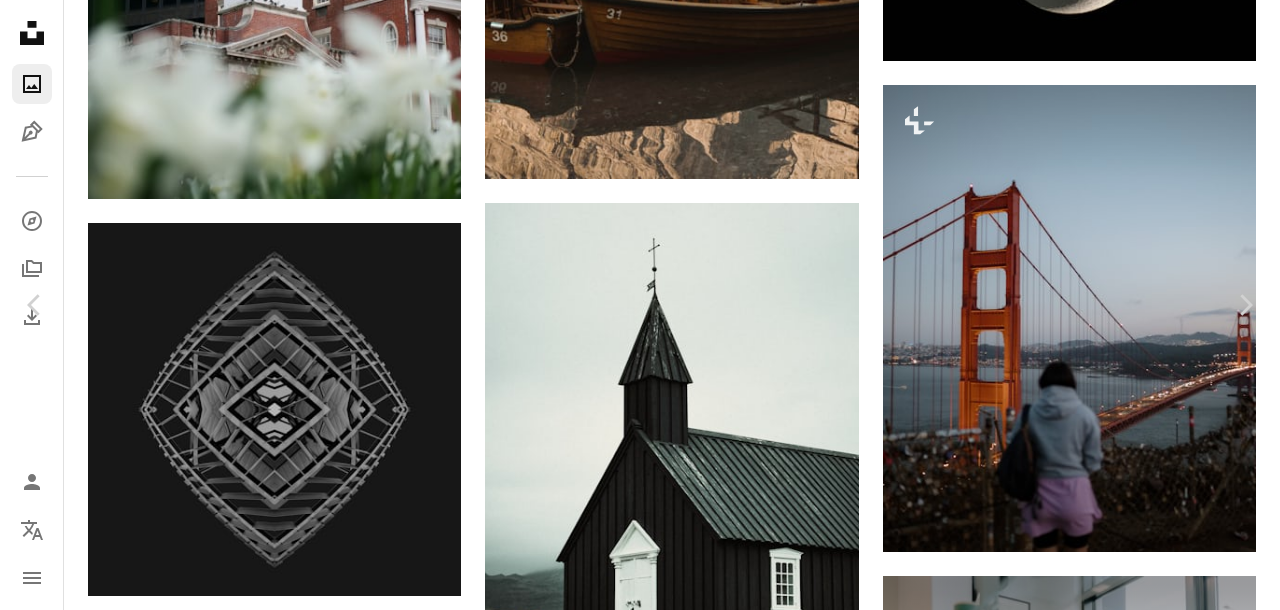 scroll, scrollTop: 2400, scrollLeft: 0, axis: vertical 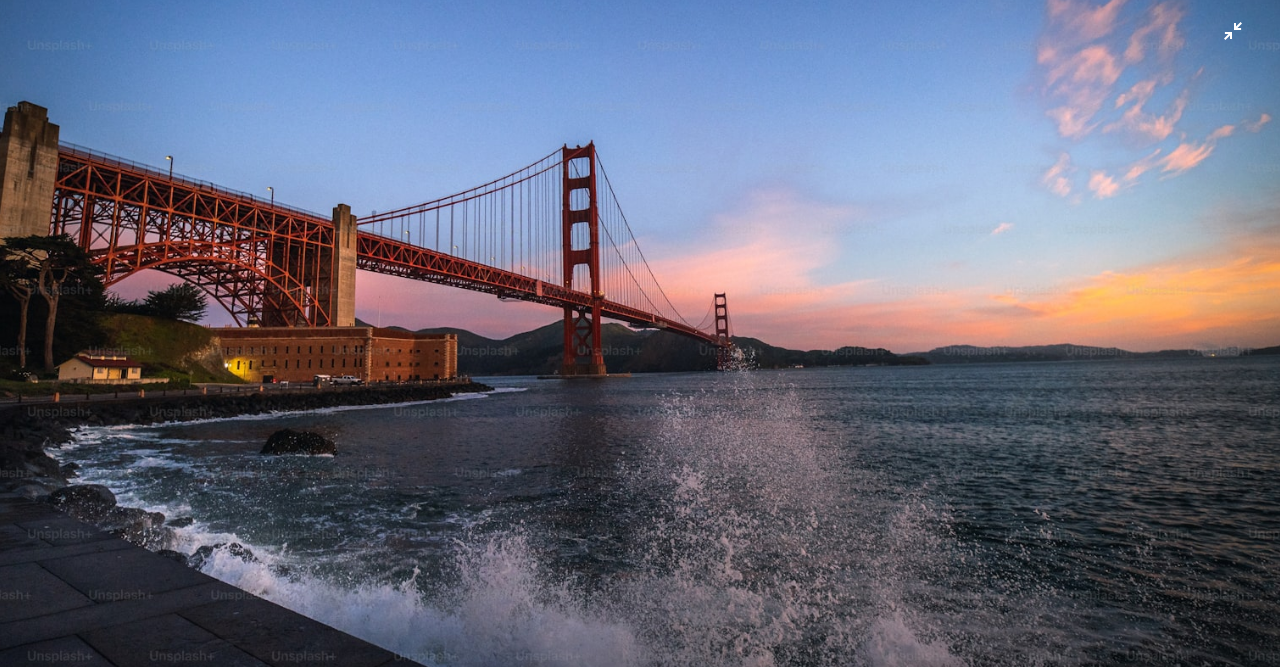 click at bounding box center [640, 310] 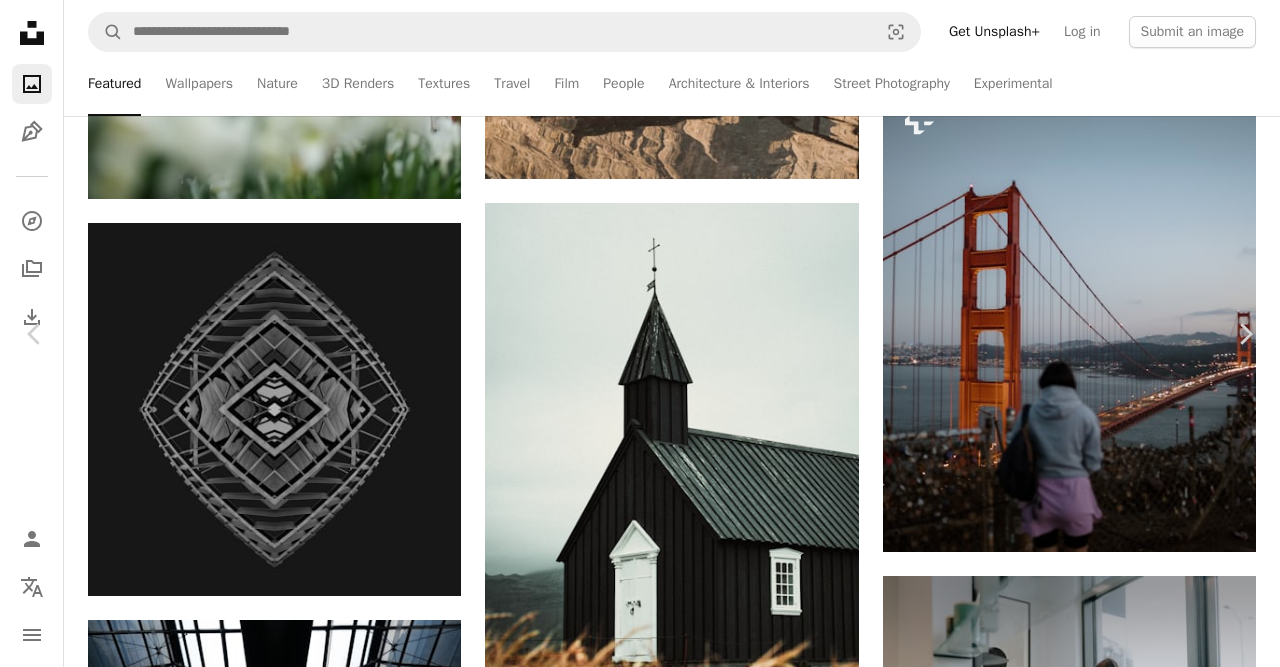 scroll, scrollTop: 7567, scrollLeft: 0, axis: vertical 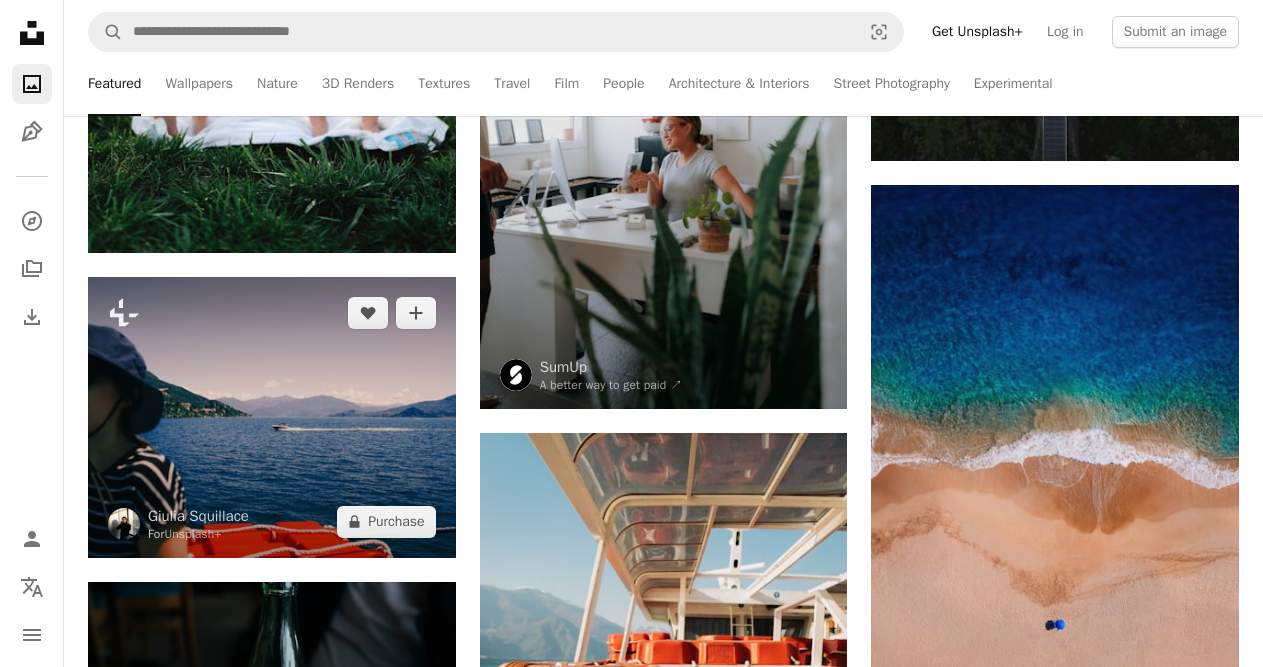 click at bounding box center [272, 417] 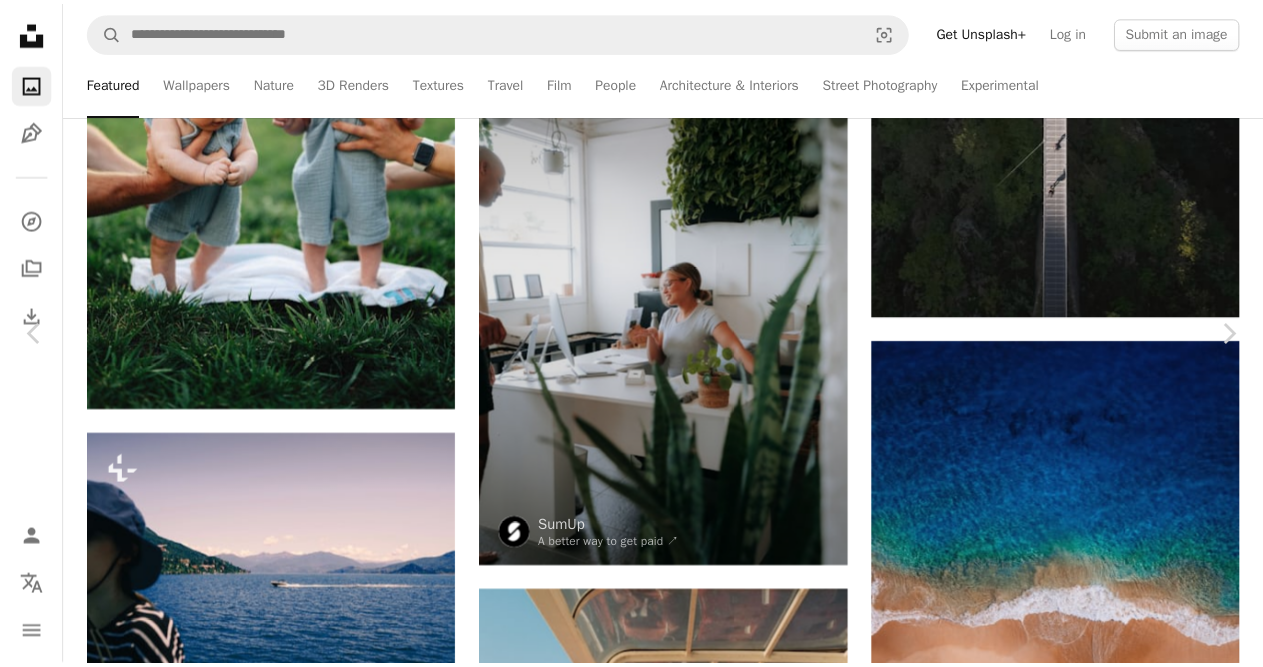 scroll, scrollTop: 8112, scrollLeft: 0, axis: vertical 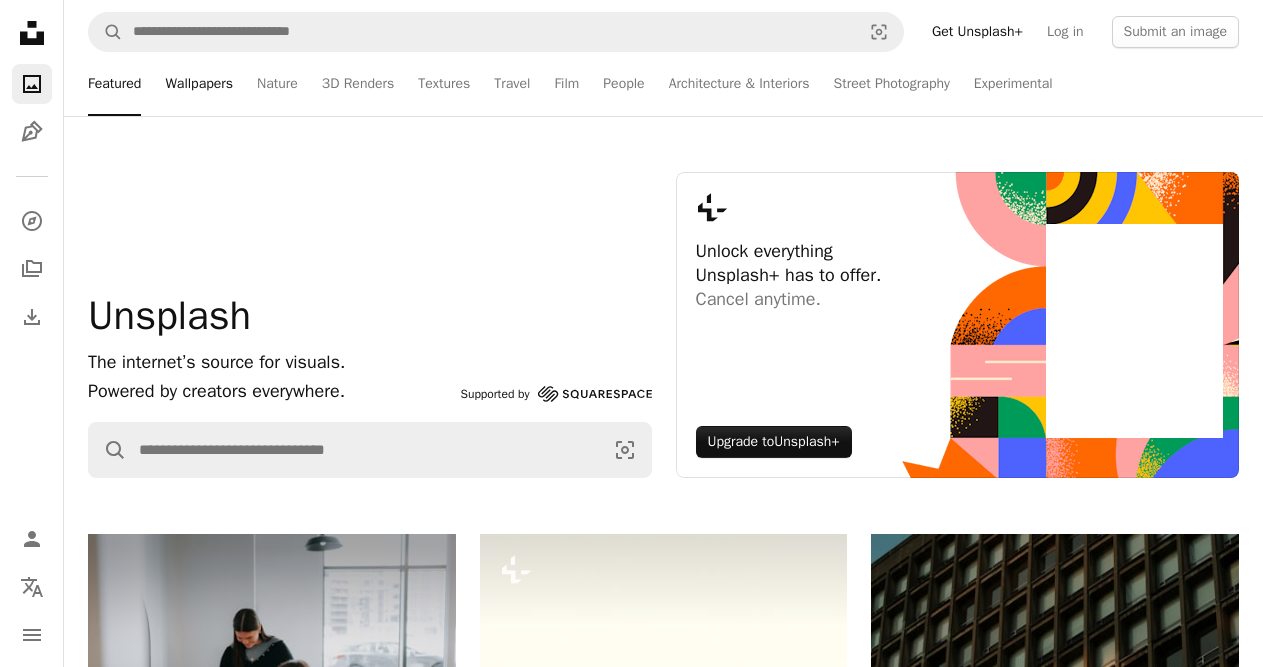 click on "Wallpapers" at bounding box center [199, 84] 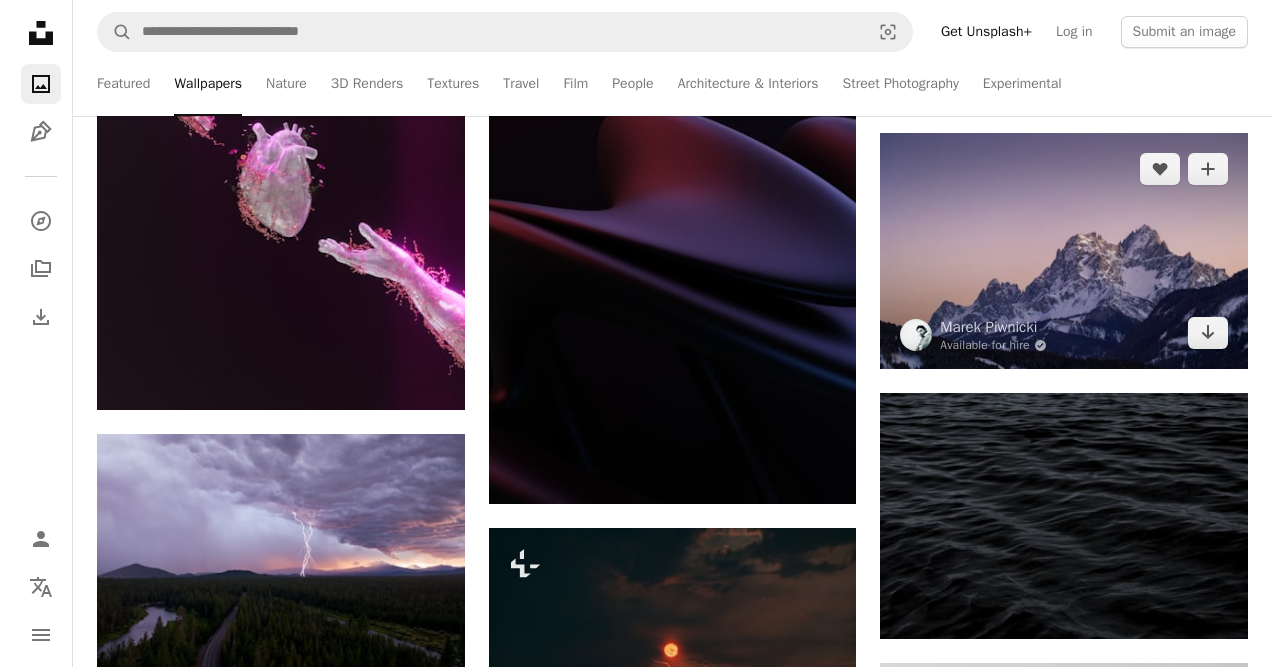 scroll, scrollTop: 2900, scrollLeft: 0, axis: vertical 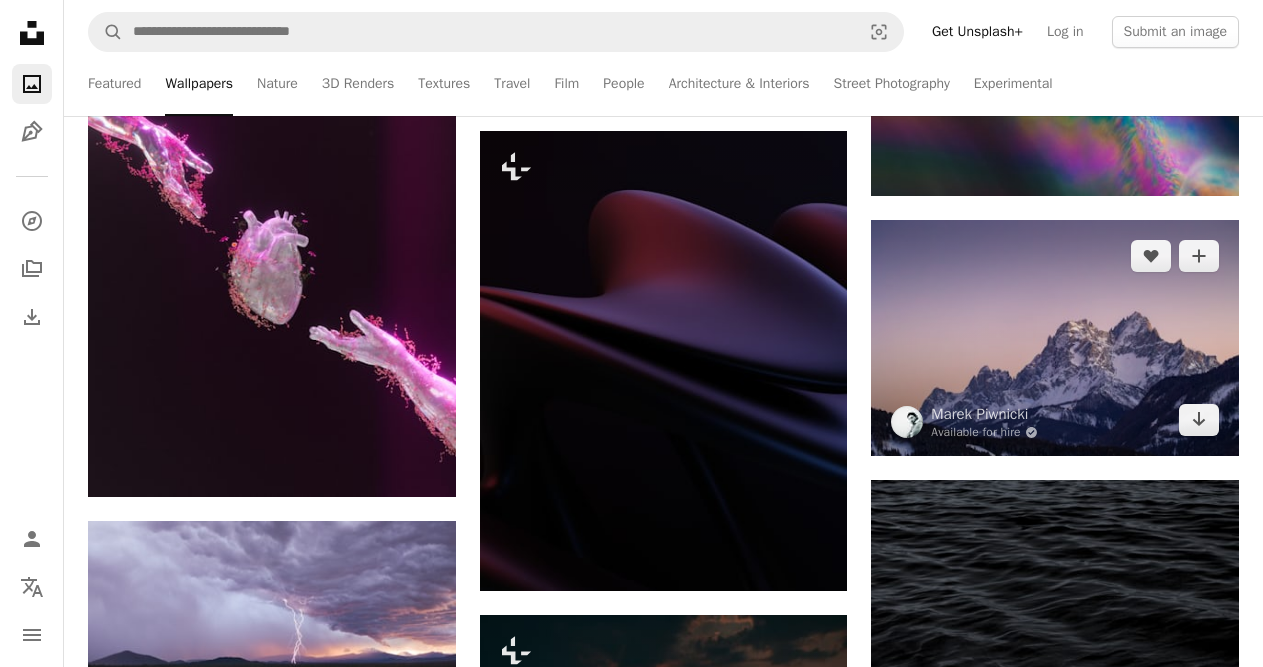 click at bounding box center [1055, 338] 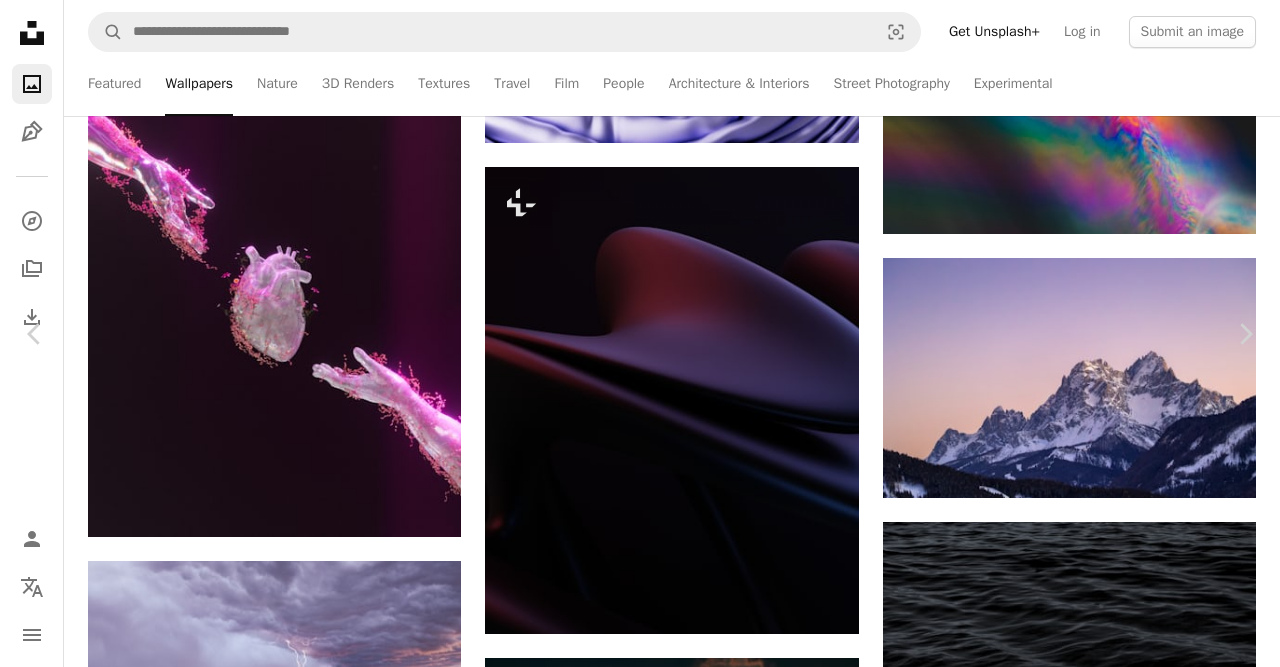scroll, scrollTop: 0, scrollLeft: 0, axis: both 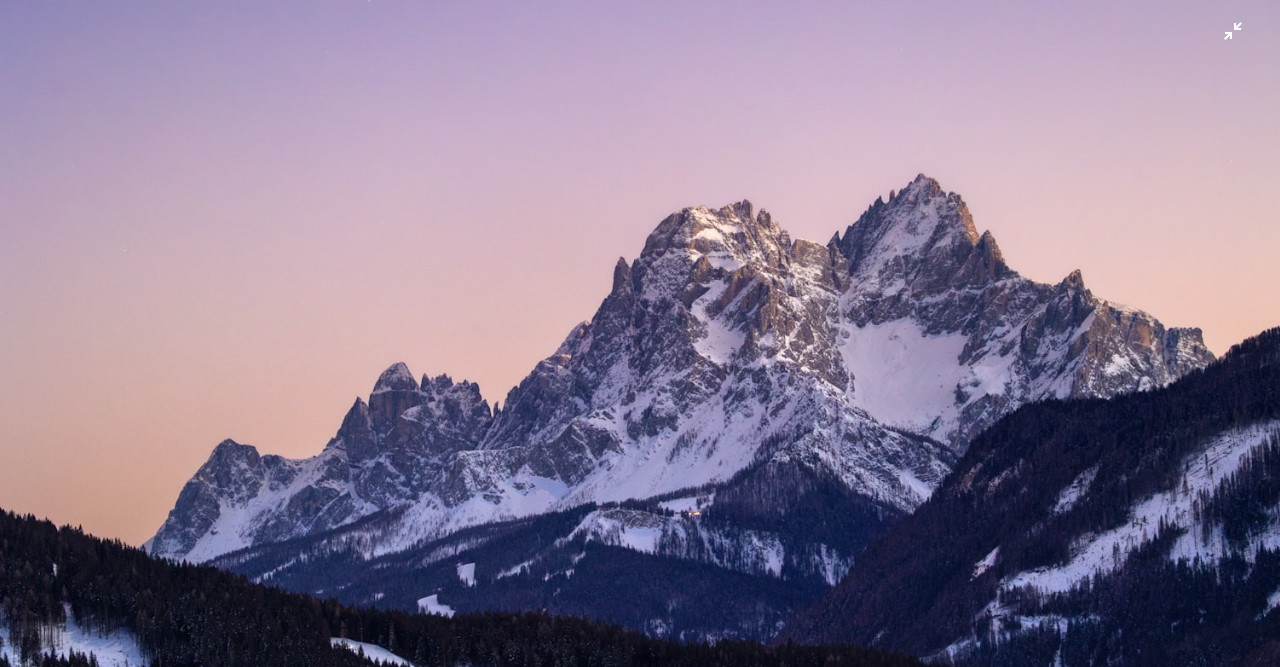 click at bounding box center [640, 267] 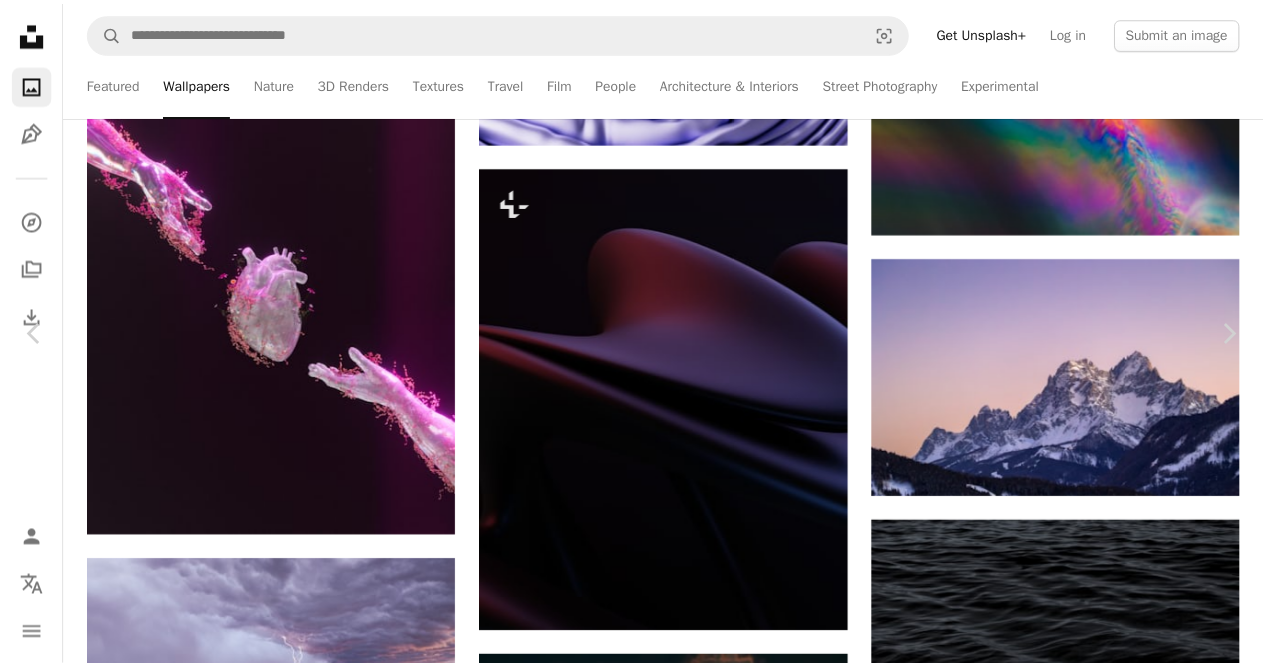 scroll, scrollTop: 1, scrollLeft: 0, axis: vertical 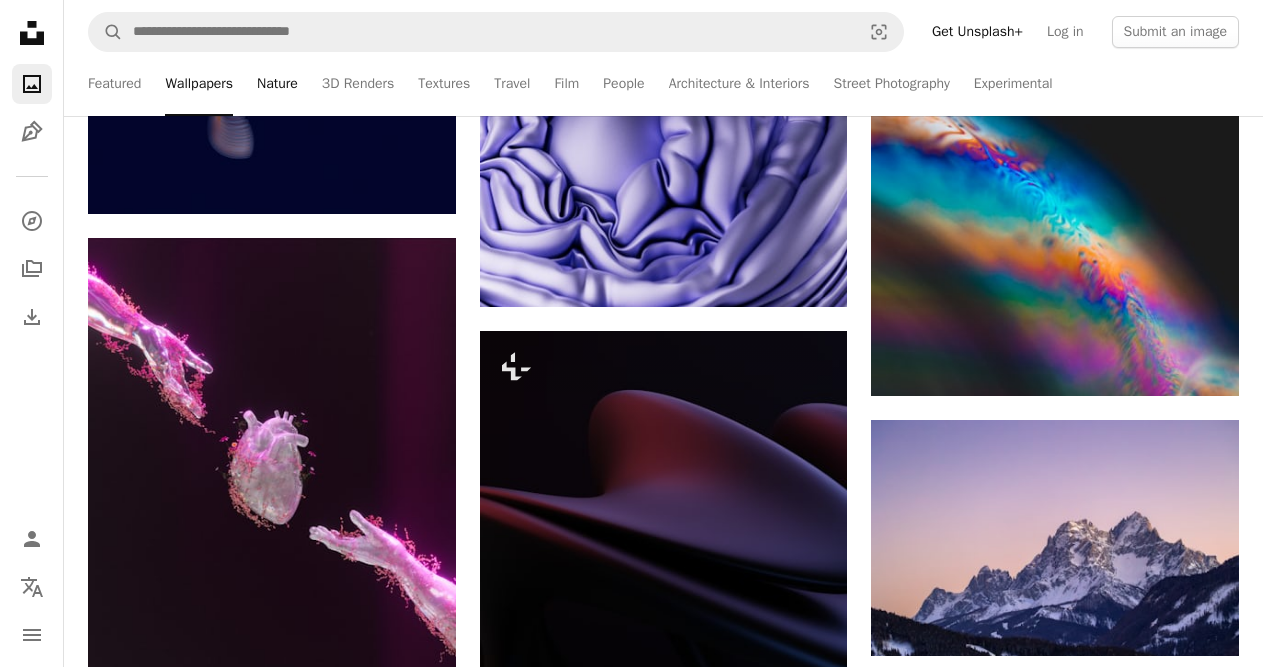 click on "Nature" at bounding box center (277, 84) 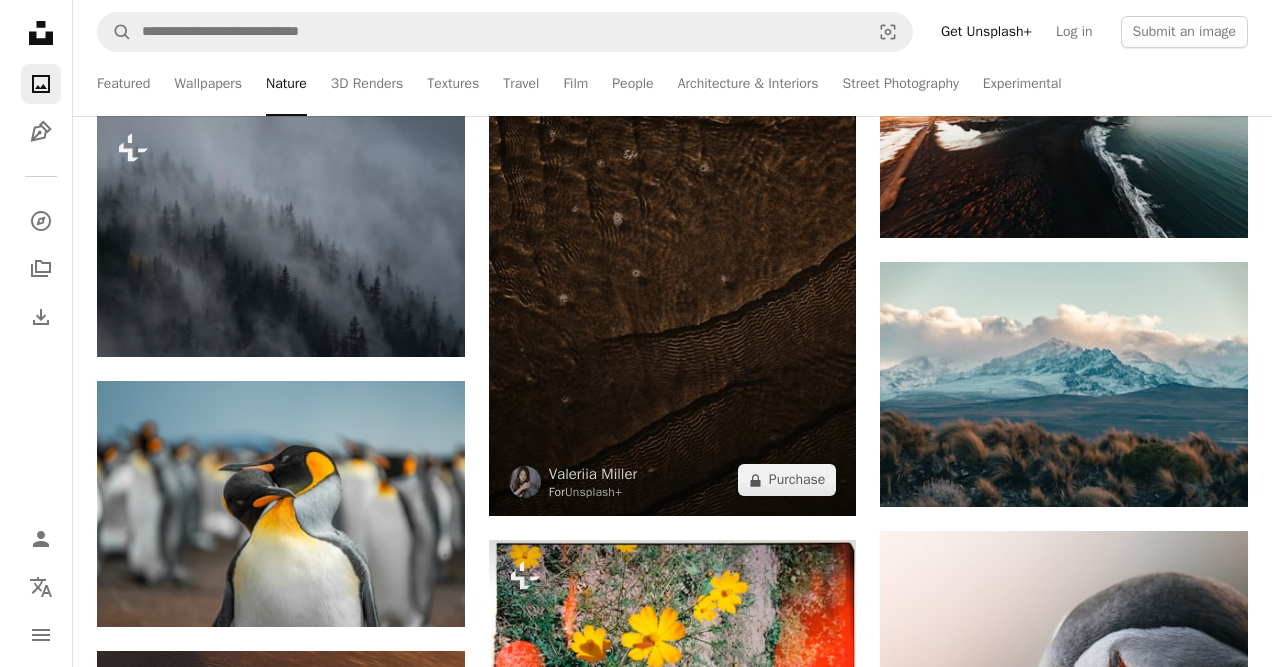scroll, scrollTop: 20600, scrollLeft: 0, axis: vertical 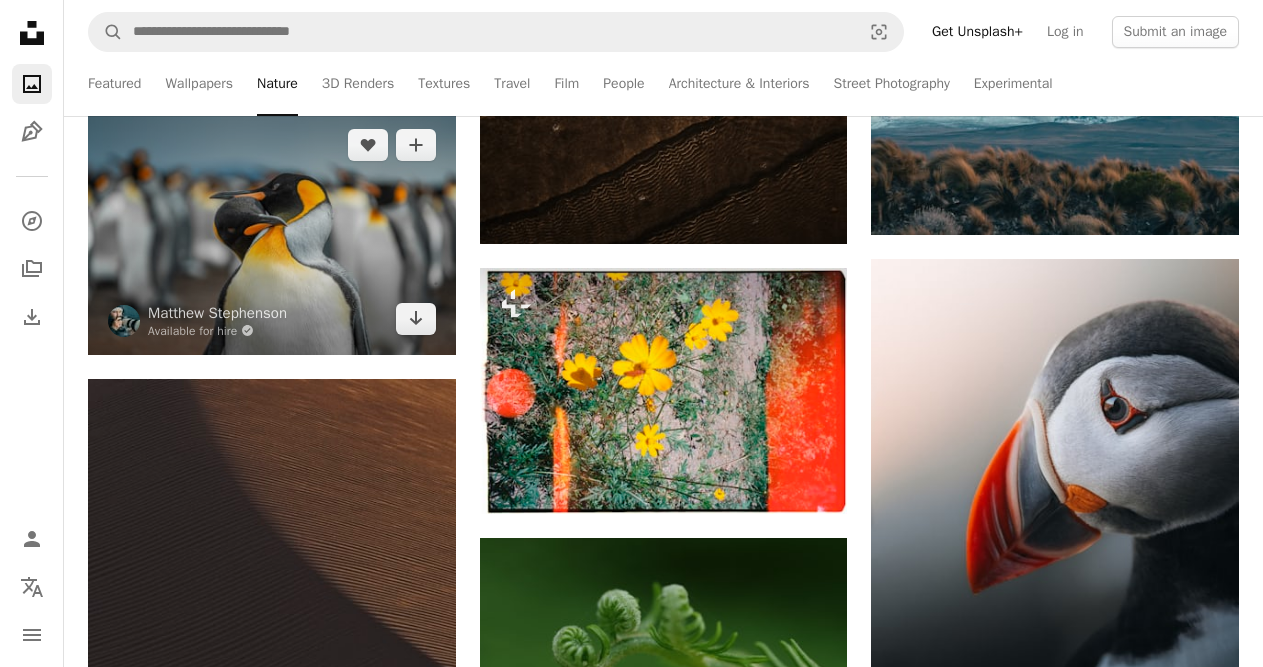 click at bounding box center (272, 231) 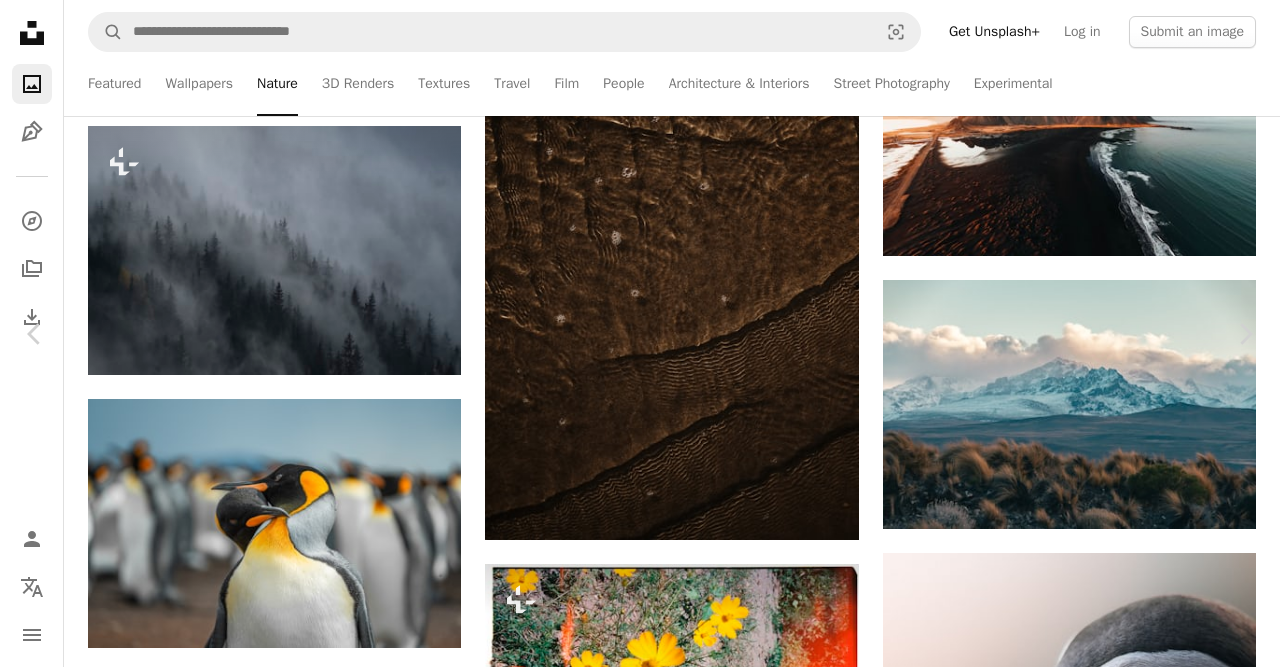 scroll, scrollTop: 100, scrollLeft: 0, axis: vertical 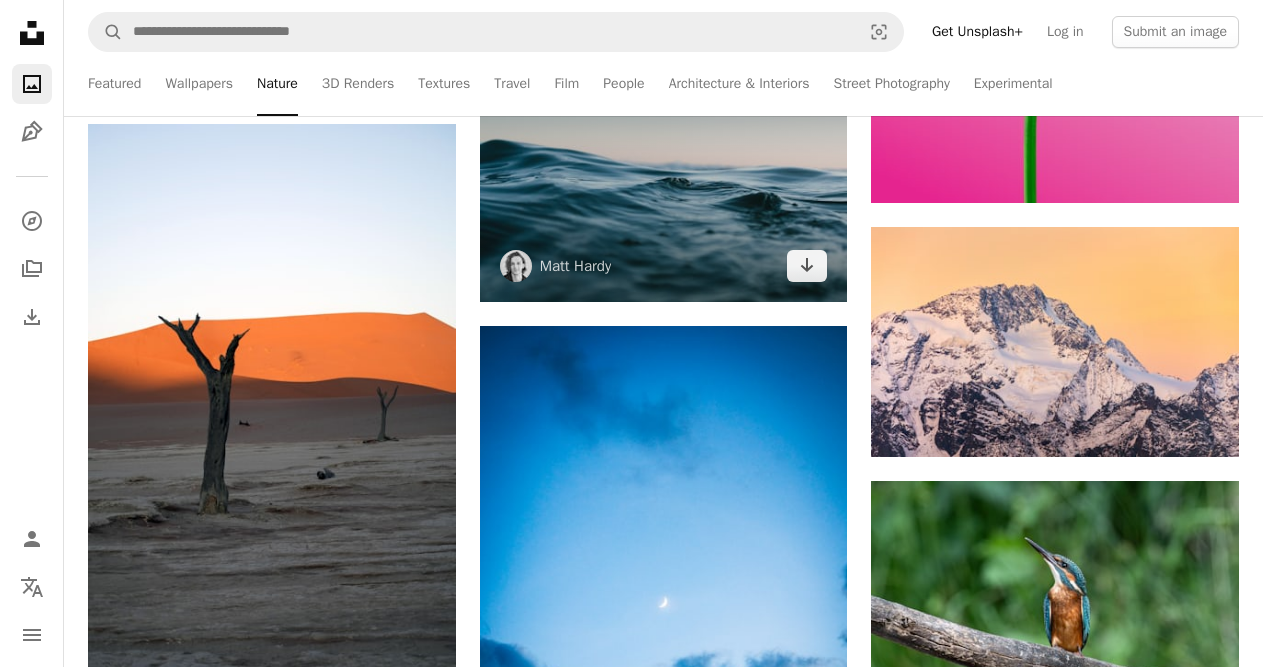 click at bounding box center [664, 179] 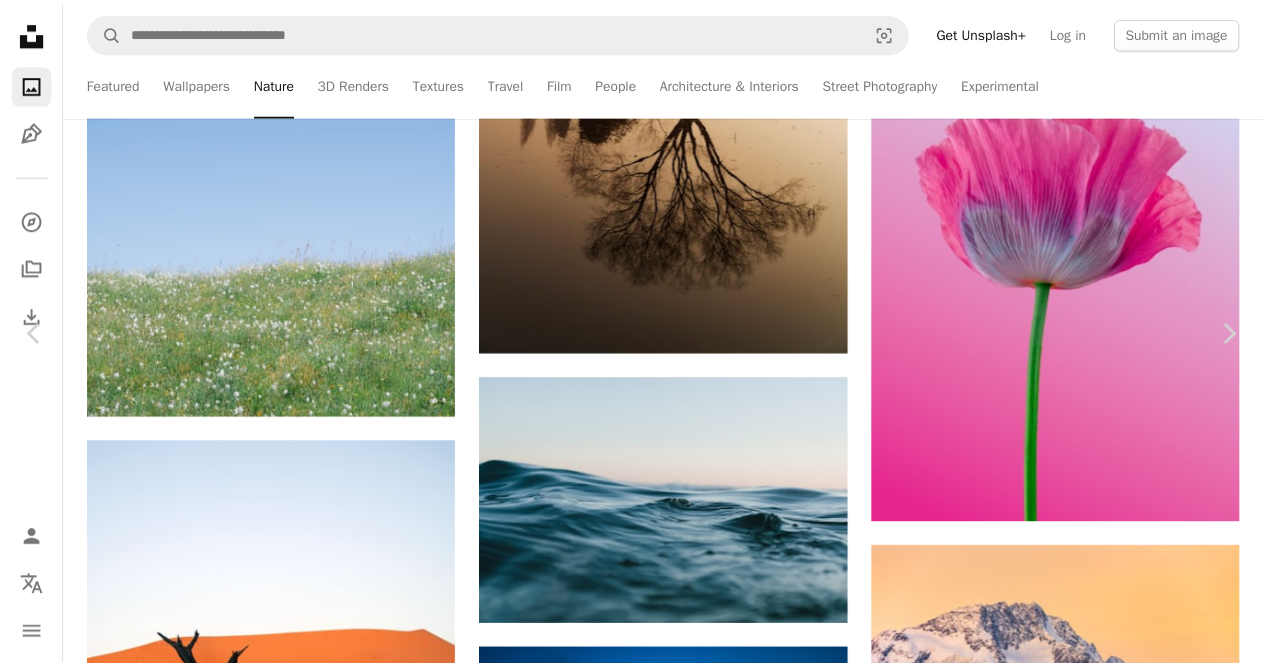 scroll, scrollTop: 100, scrollLeft: 0, axis: vertical 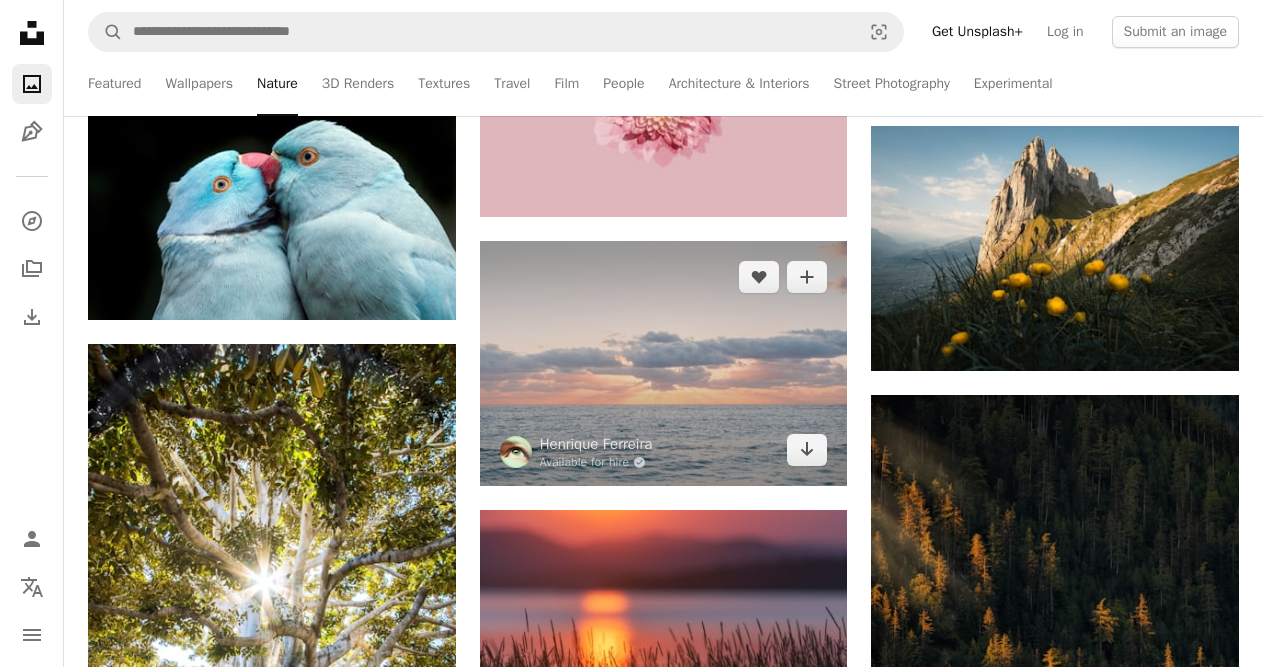 click at bounding box center (664, 363) 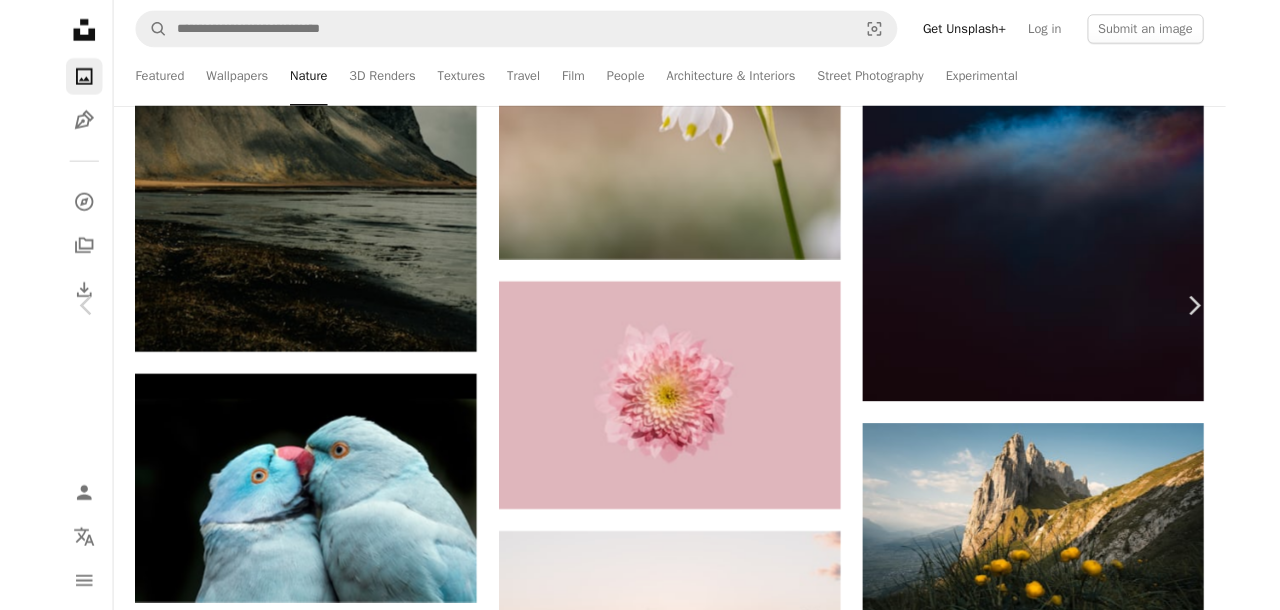 scroll, scrollTop: 0, scrollLeft: 0, axis: both 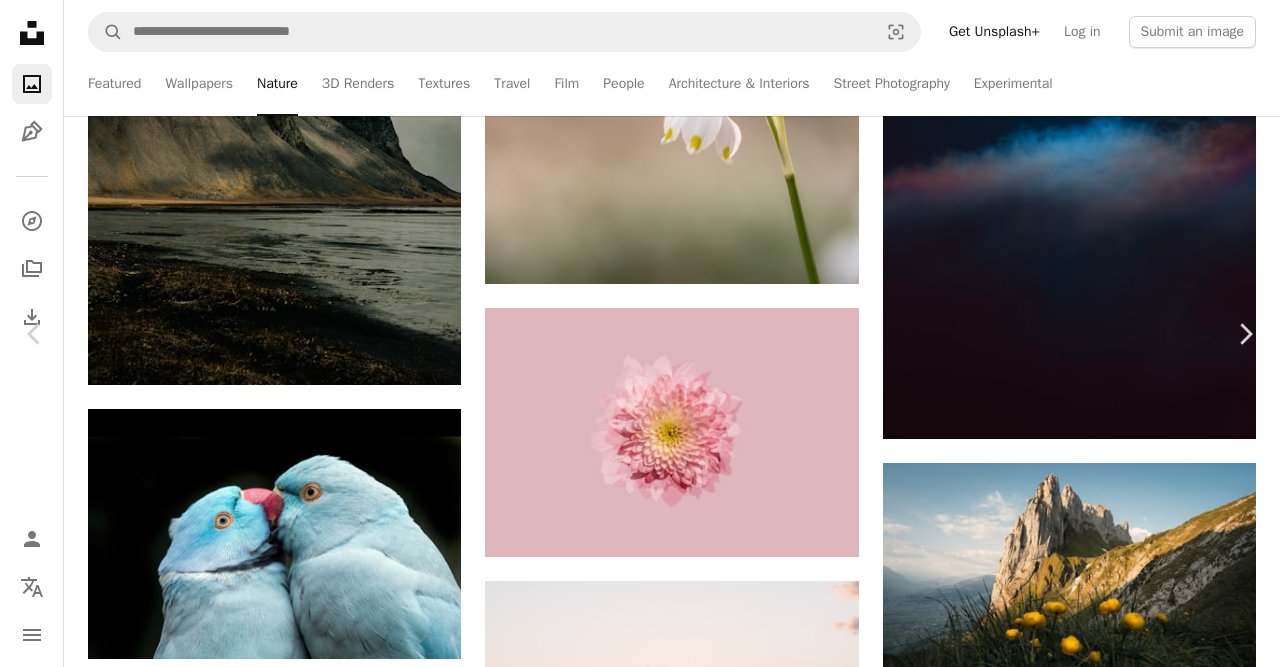 click on "Download free" at bounding box center (1081, 3836) 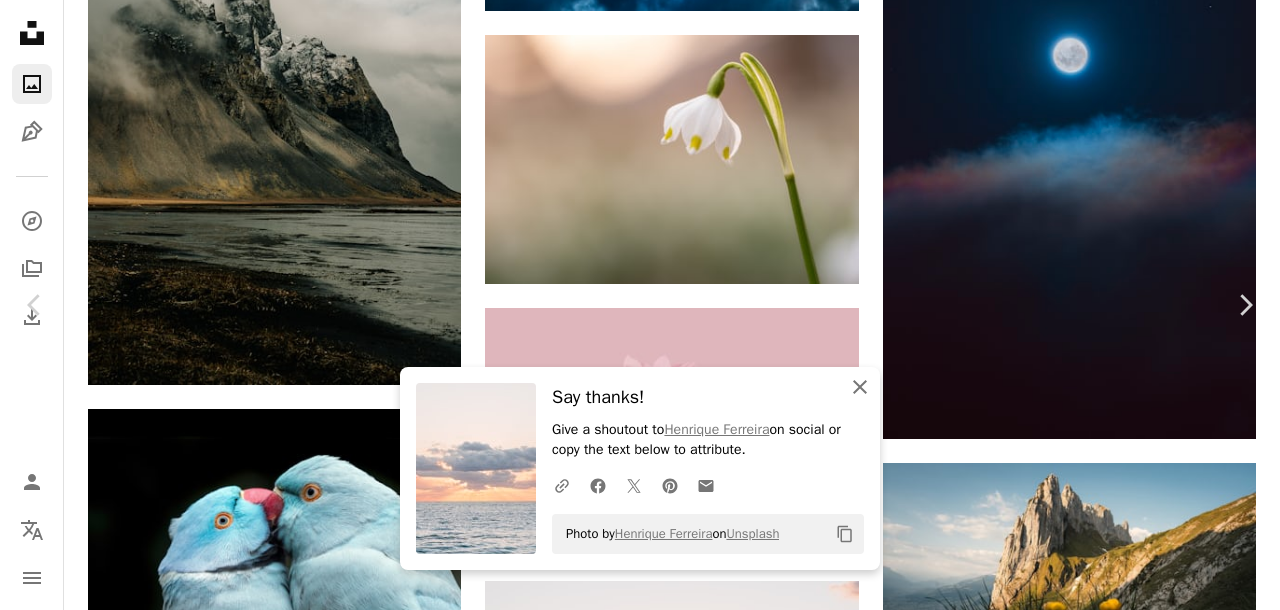 click on "An X shape" 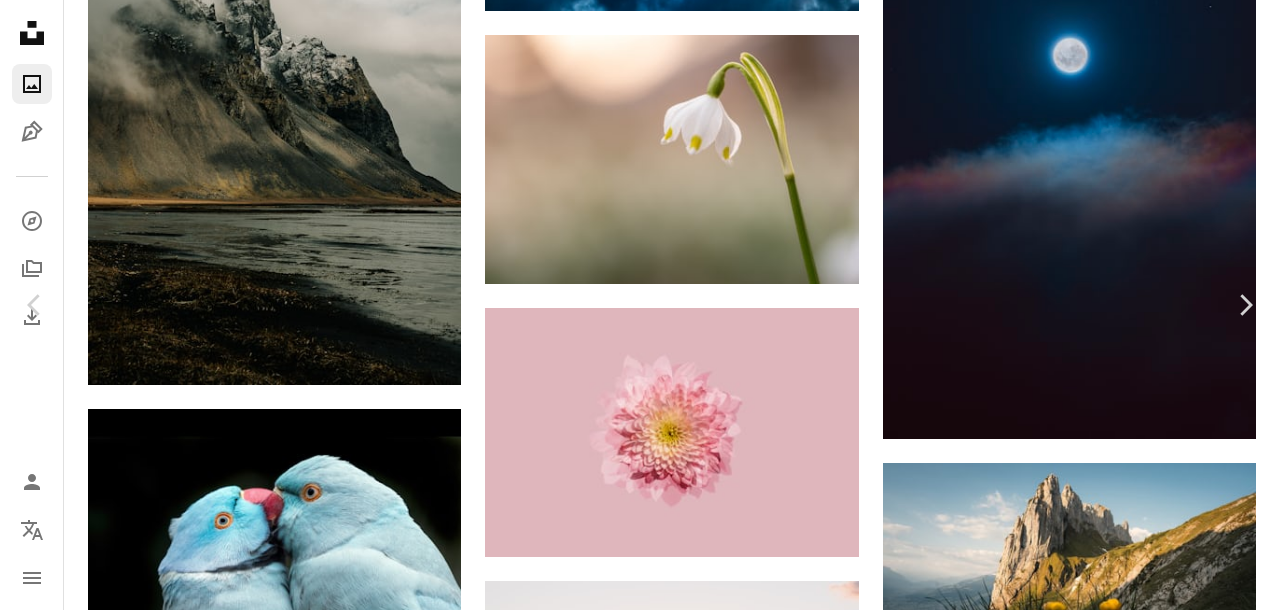 scroll, scrollTop: 2900, scrollLeft: 0, axis: vertical 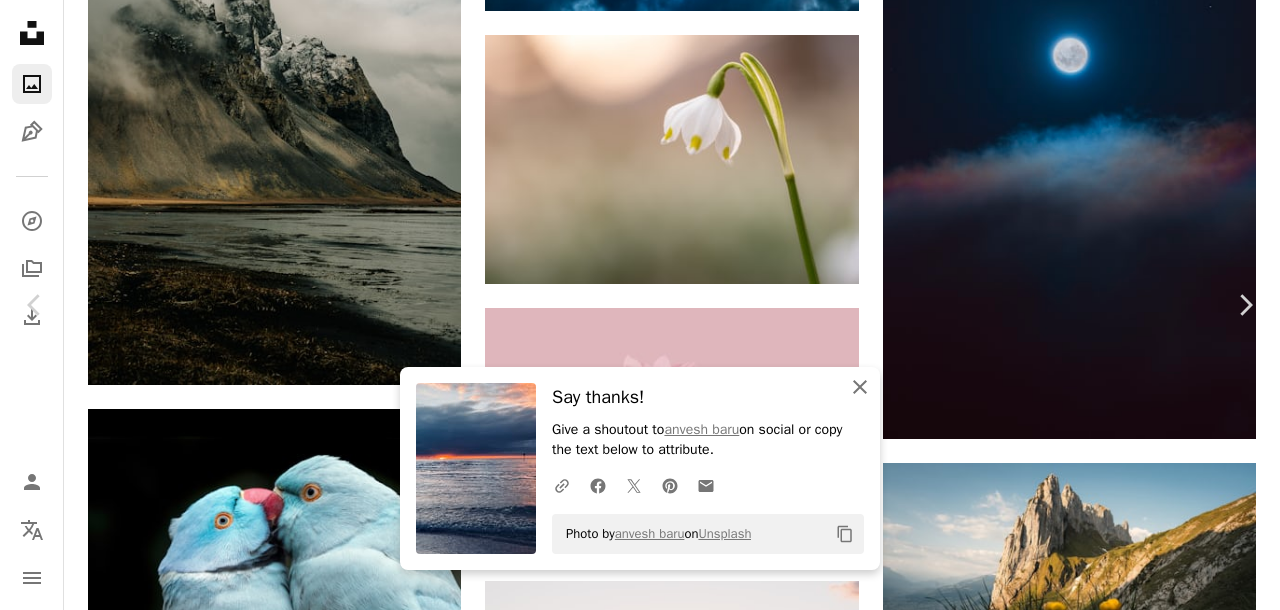 click 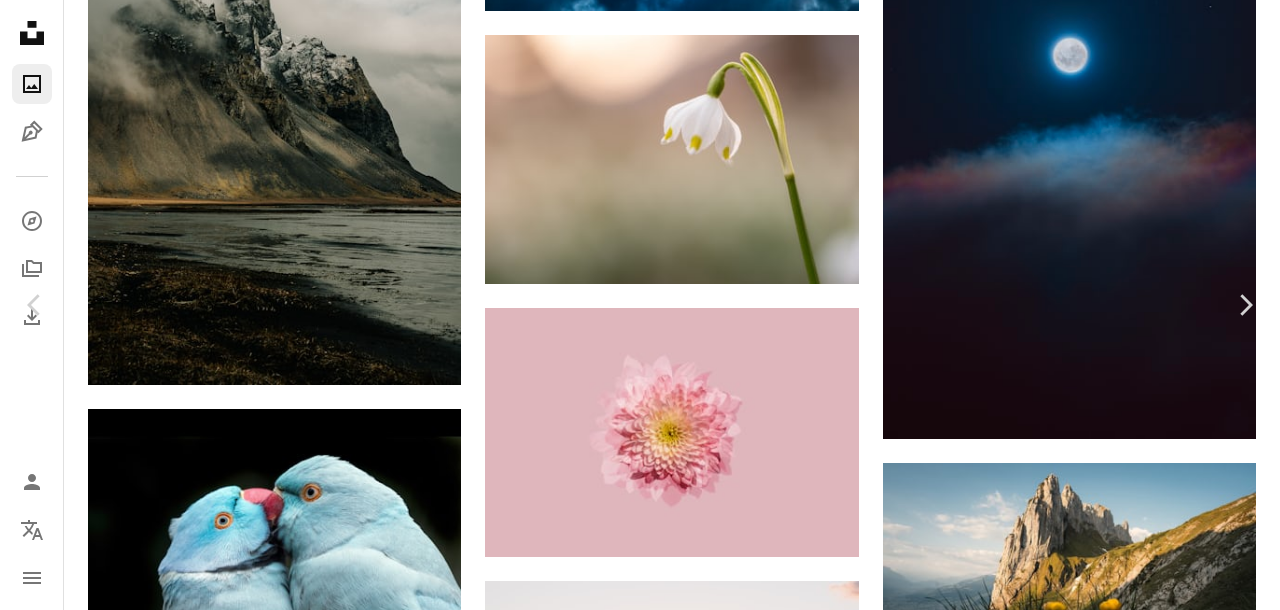 scroll, scrollTop: 2600, scrollLeft: 0, axis: vertical 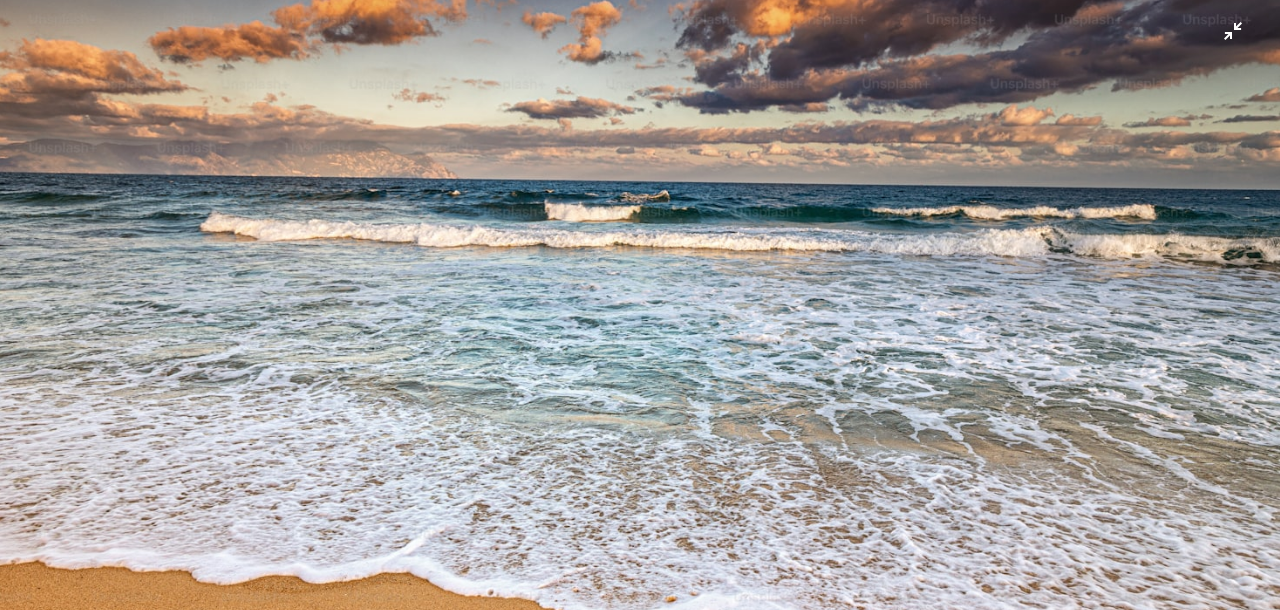 click at bounding box center [640, 426] 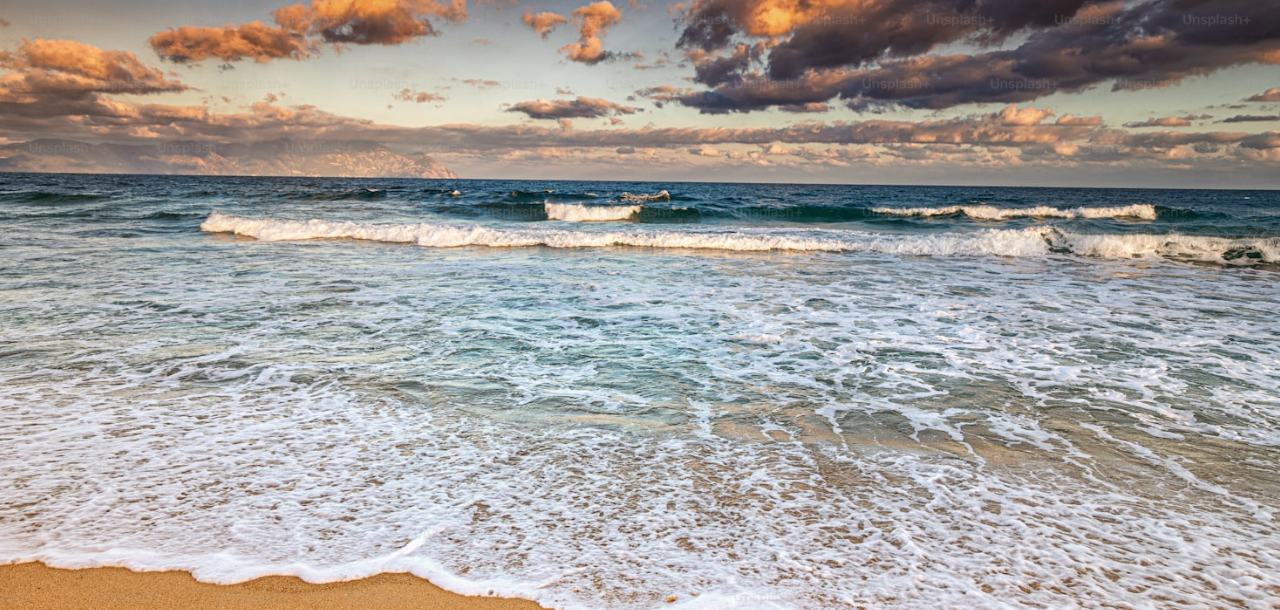 scroll, scrollTop: 58, scrollLeft: 0, axis: vertical 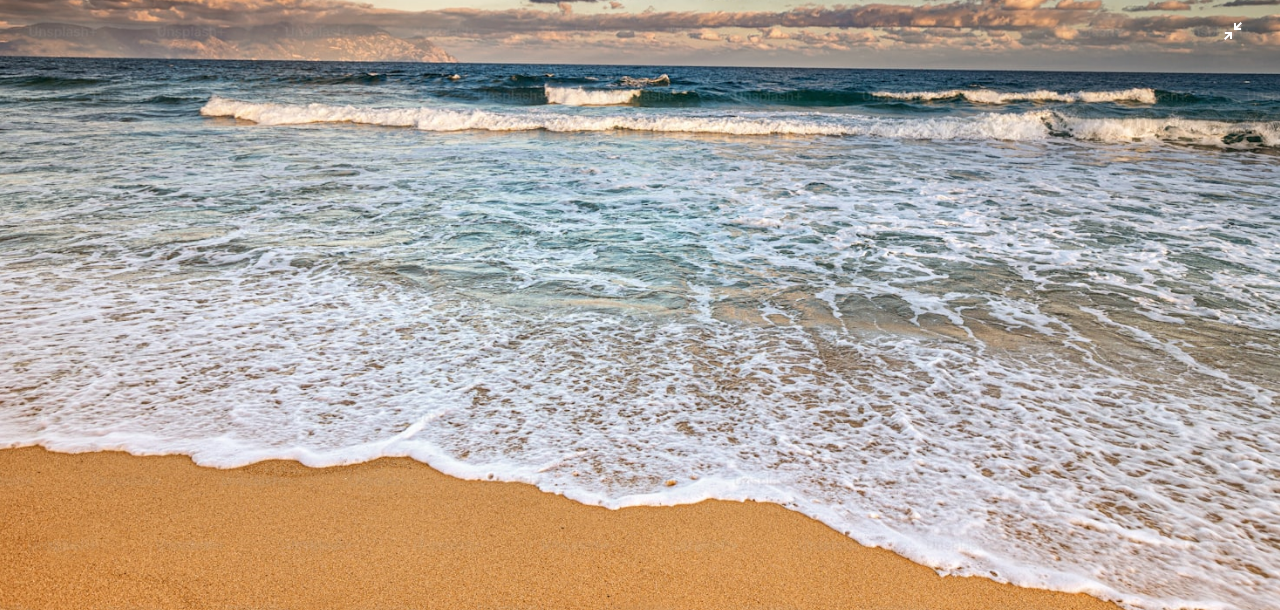 click at bounding box center (640, 310) 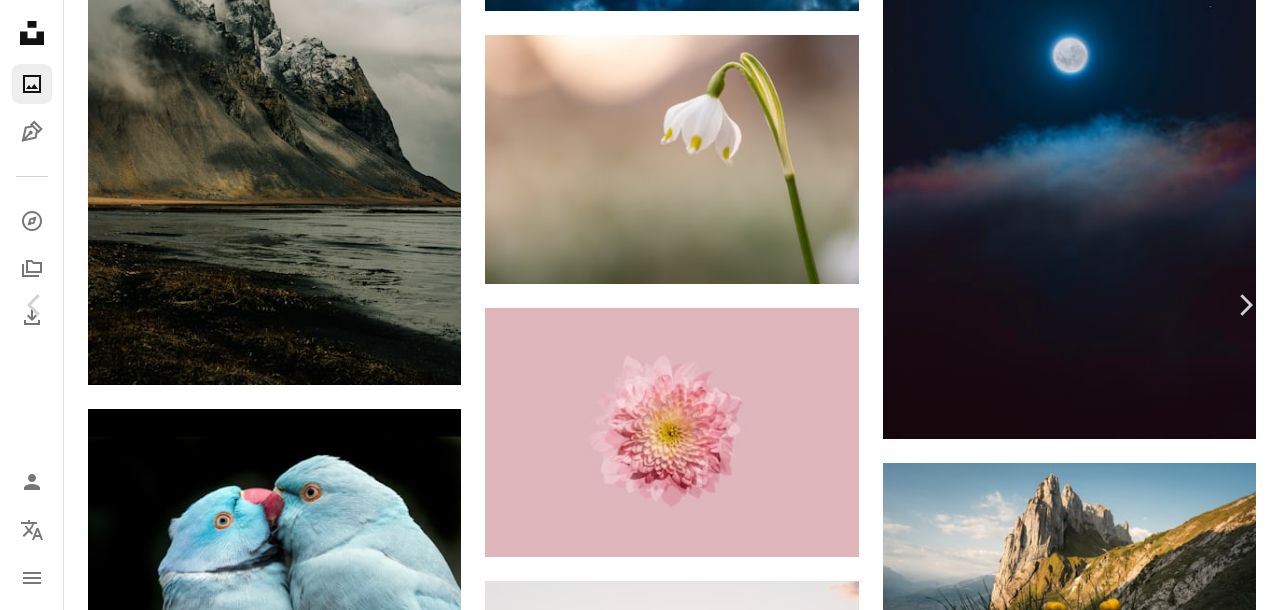 click at bounding box center (633, 4109) 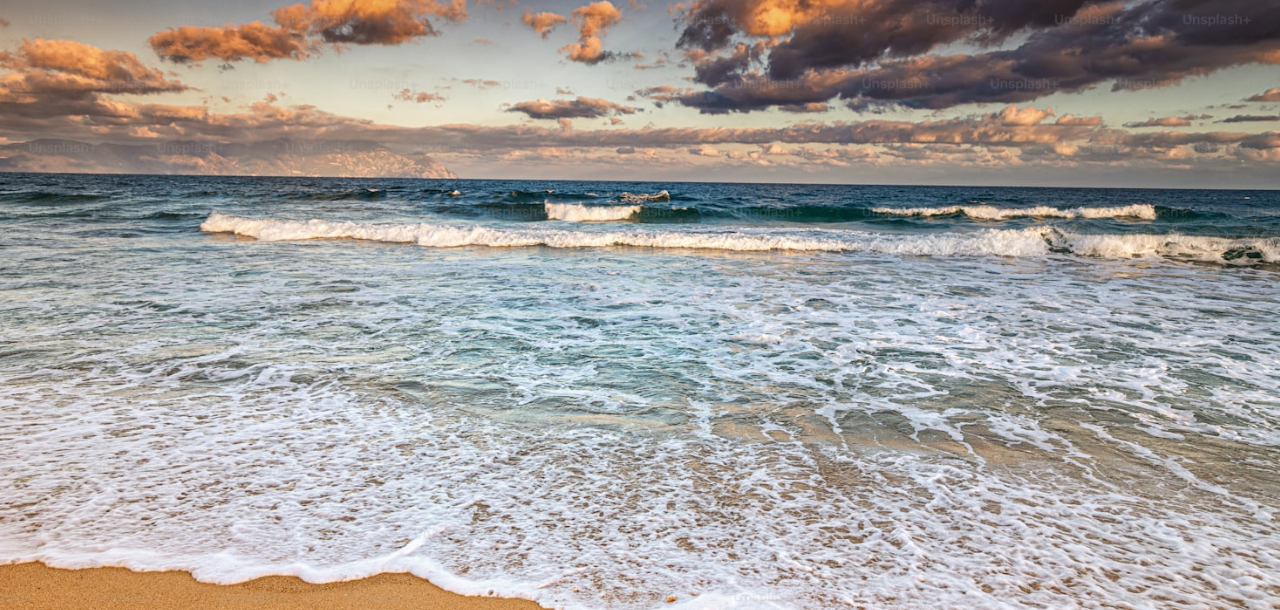 scroll, scrollTop: 116, scrollLeft: 0, axis: vertical 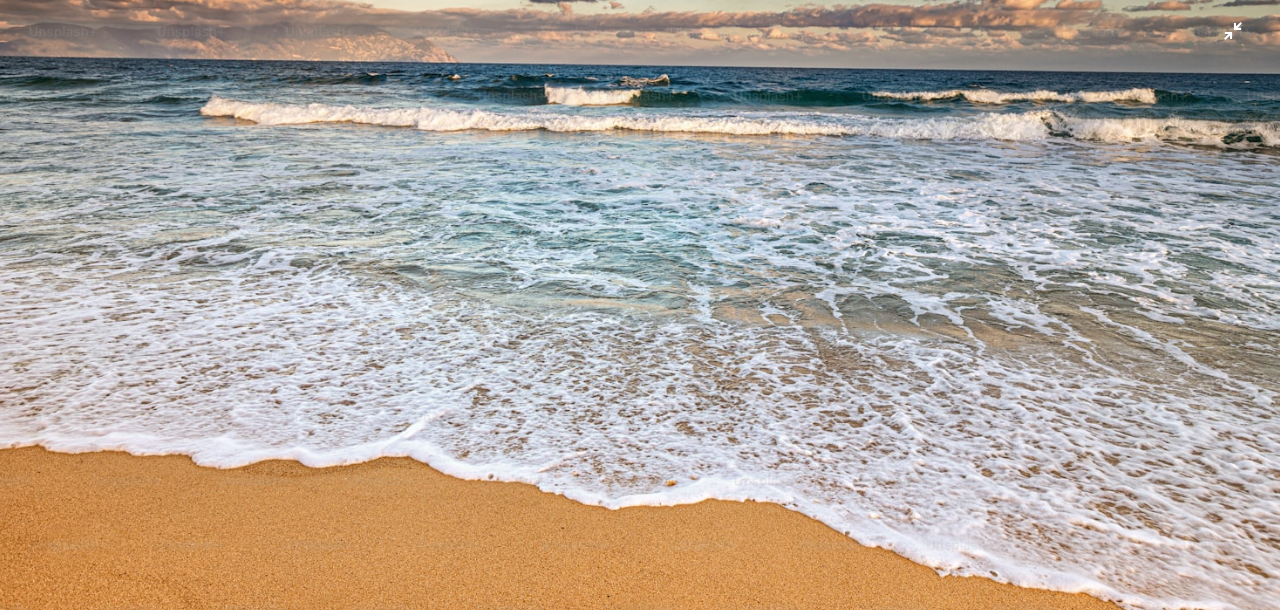 click at bounding box center [640, 310] 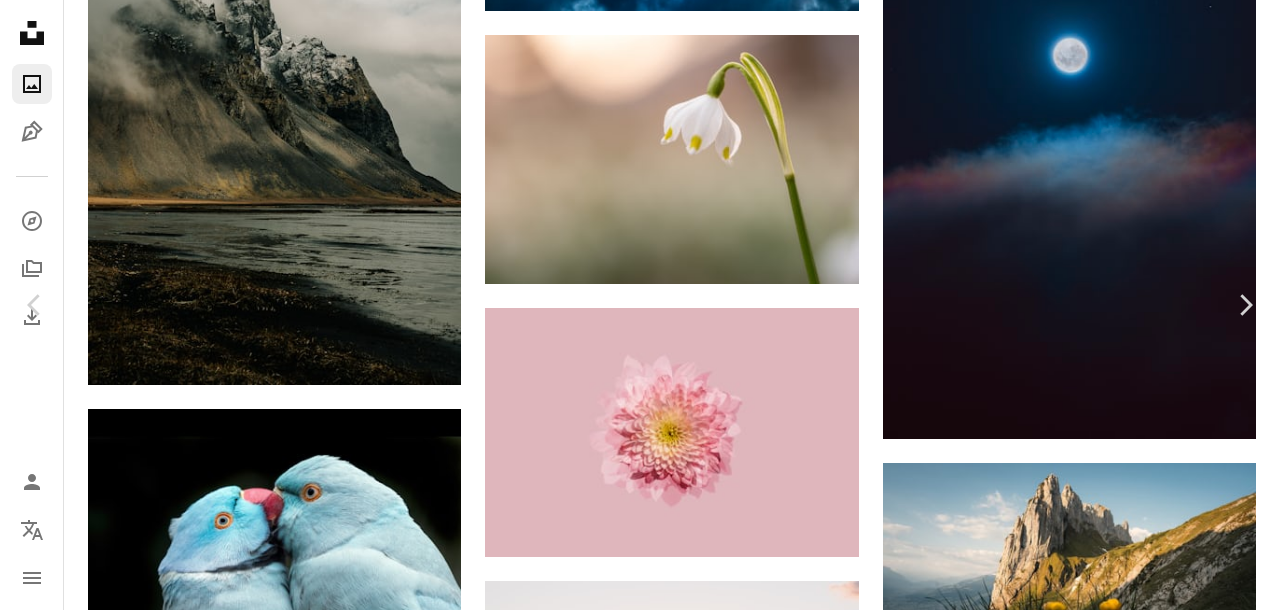 scroll, scrollTop: 3900, scrollLeft: 0, axis: vertical 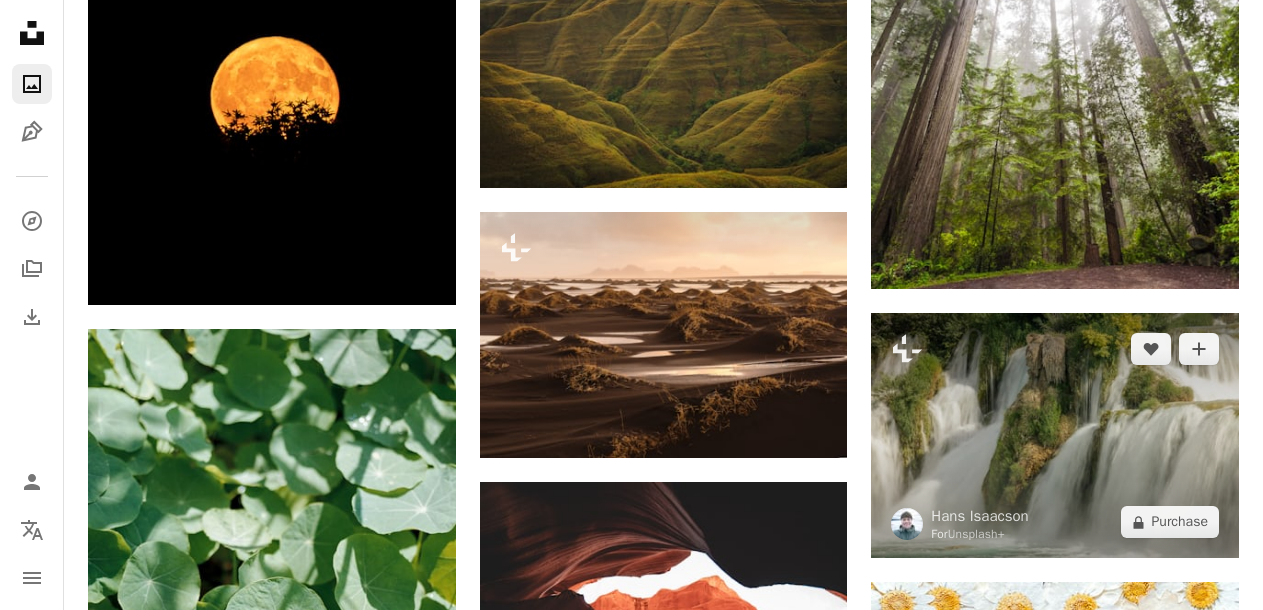 click at bounding box center (1055, 435) 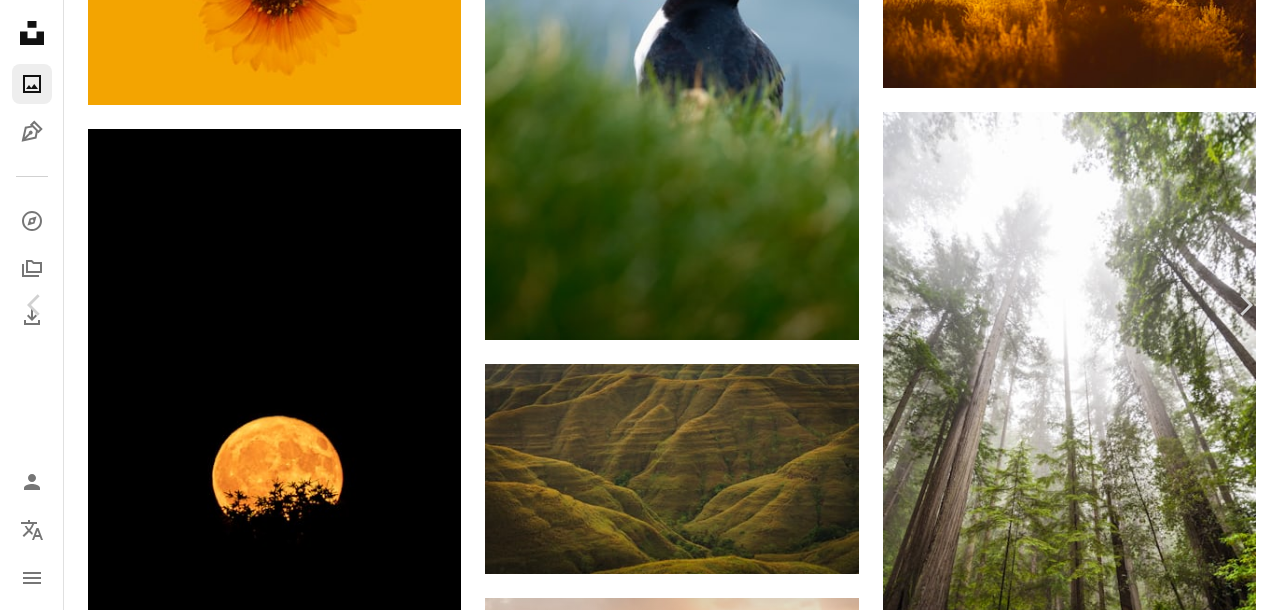 scroll, scrollTop: 5437, scrollLeft: 0, axis: vertical 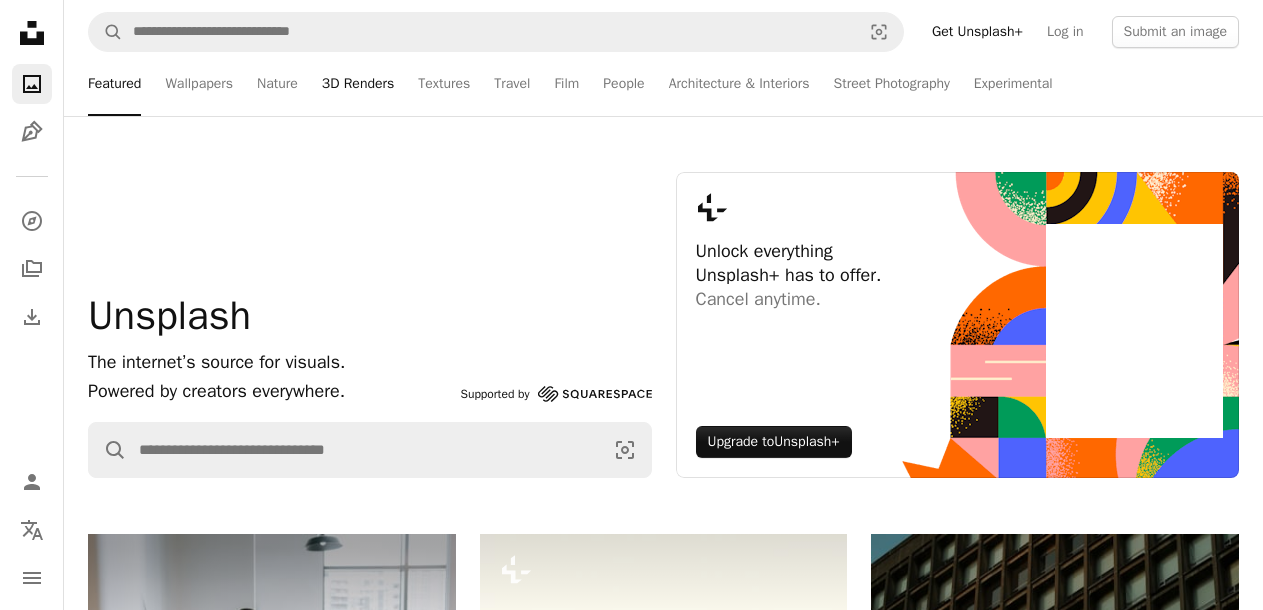 click on "3D Renders" at bounding box center [358, 84] 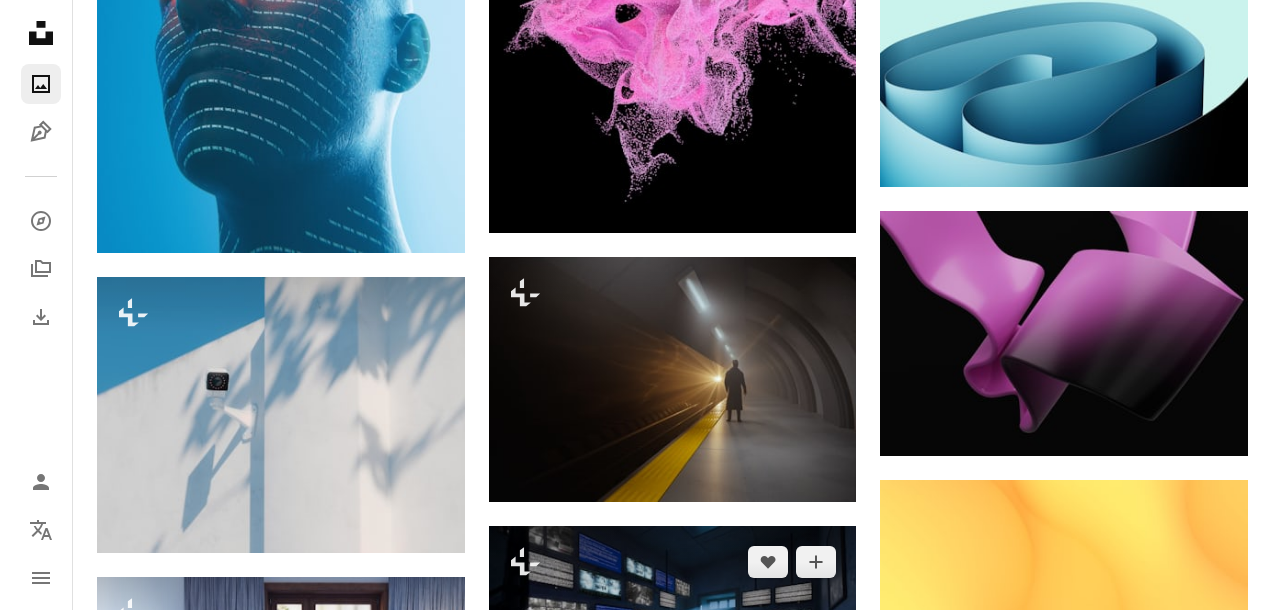 scroll, scrollTop: 17000, scrollLeft: 0, axis: vertical 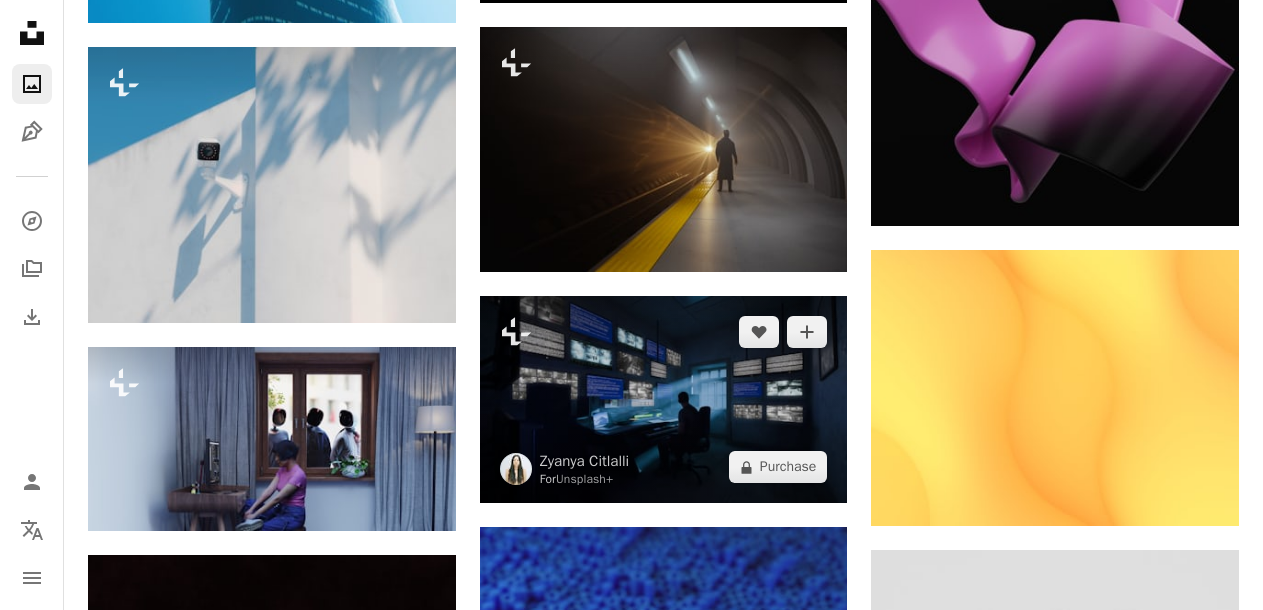 click at bounding box center (664, 399) 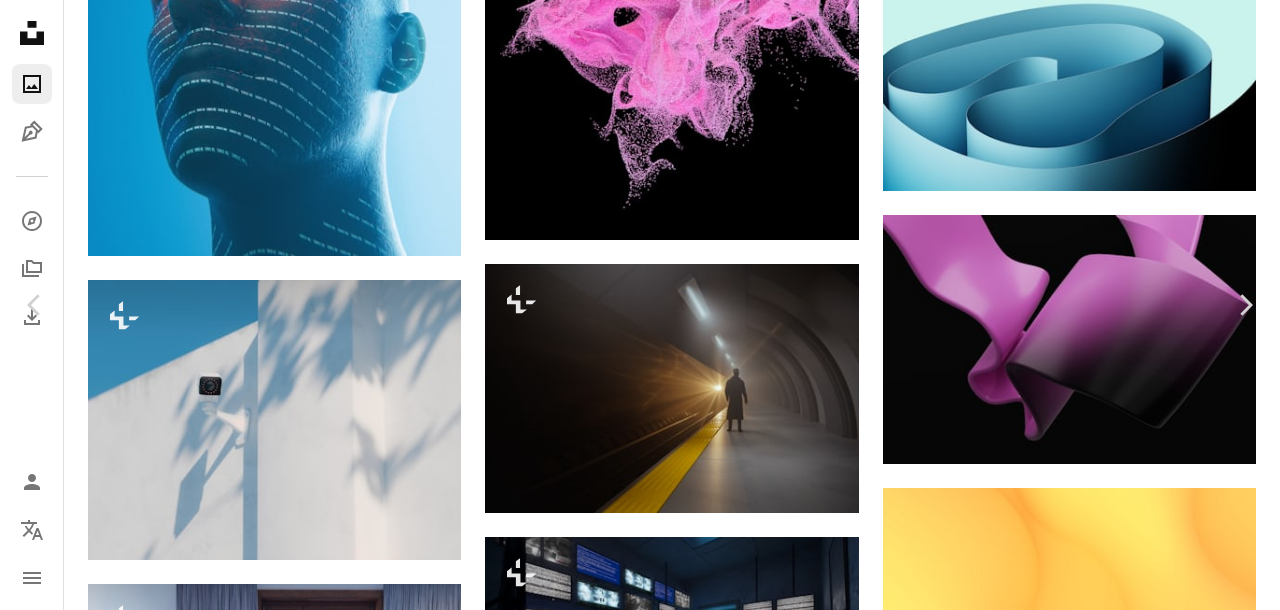 scroll, scrollTop: 1400, scrollLeft: 0, axis: vertical 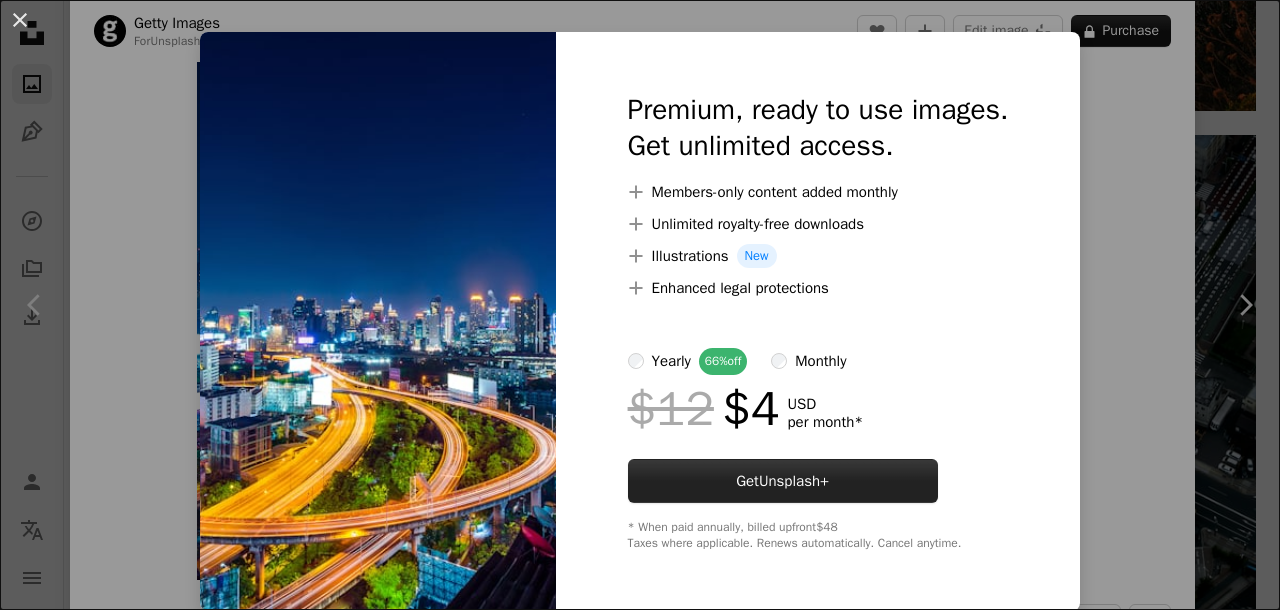 click on "Get  Unsplash+" at bounding box center (783, 481) 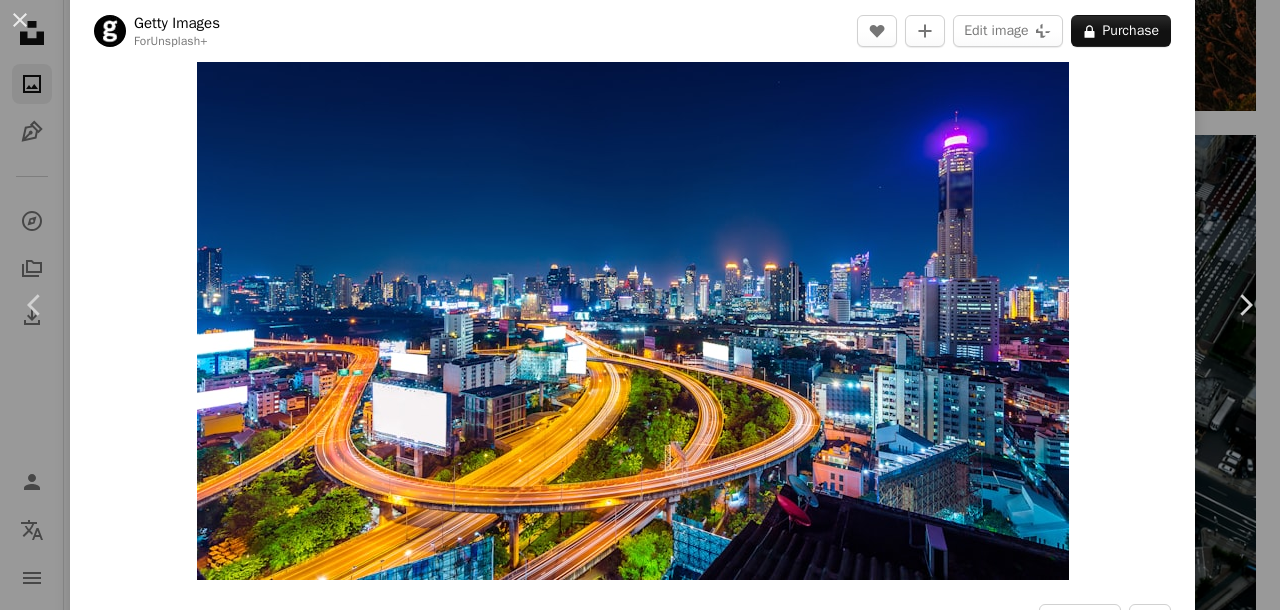 scroll, scrollTop: 0, scrollLeft: 0, axis: both 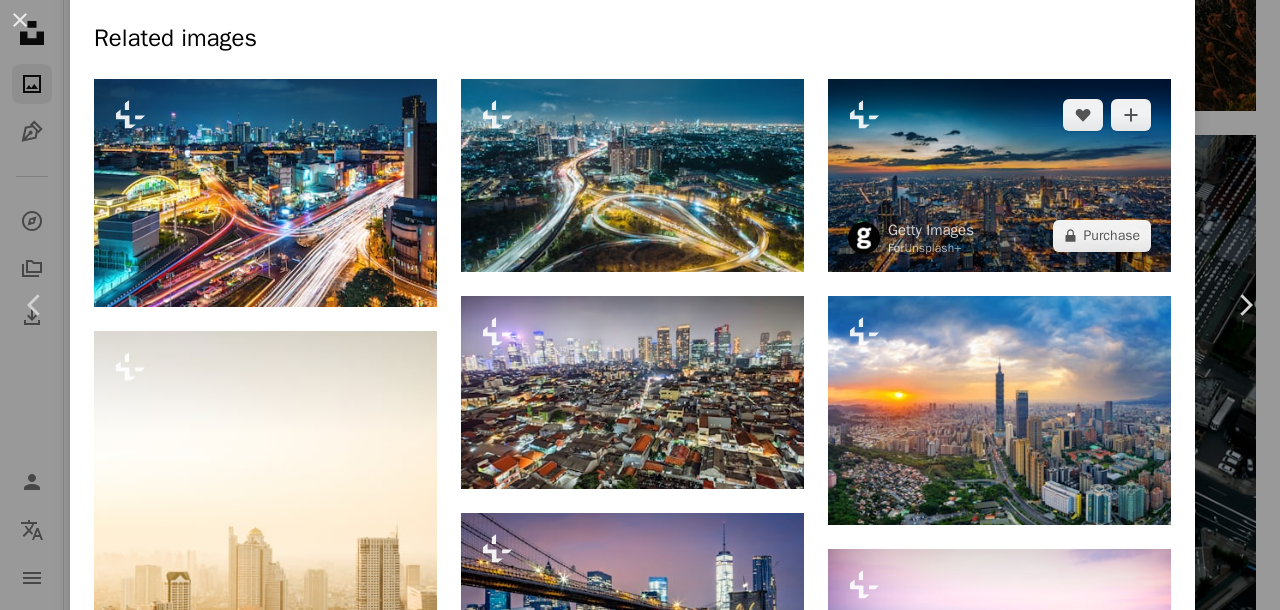 click at bounding box center [999, 175] 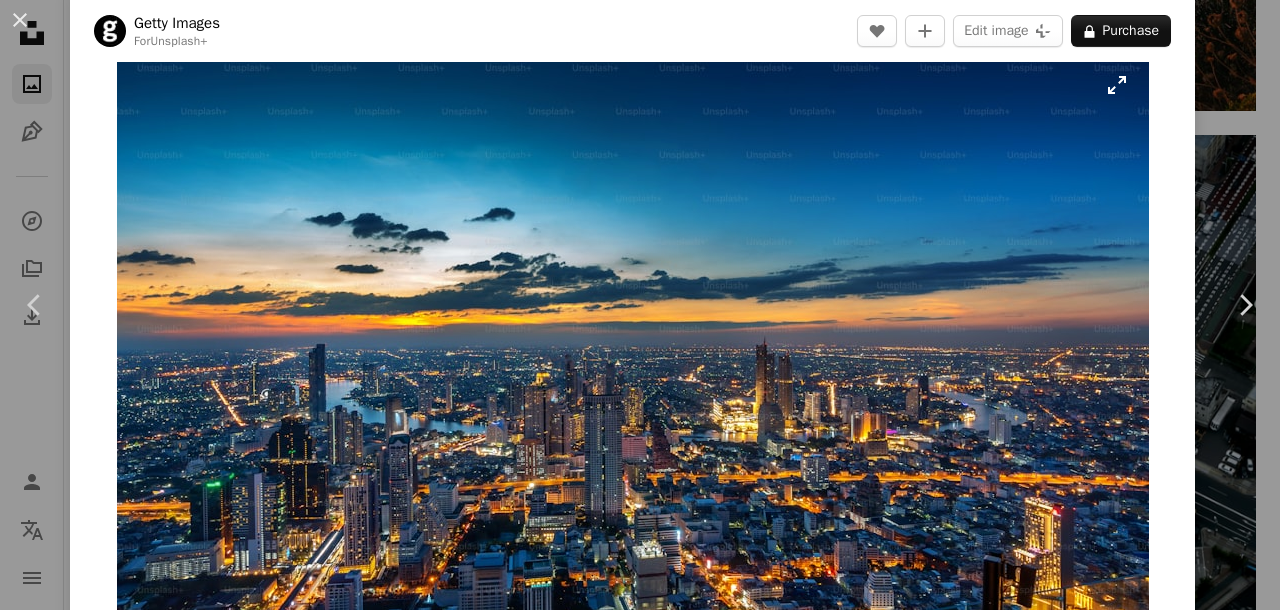 scroll, scrollTop: 0, scrollLeft: 0, axis: both 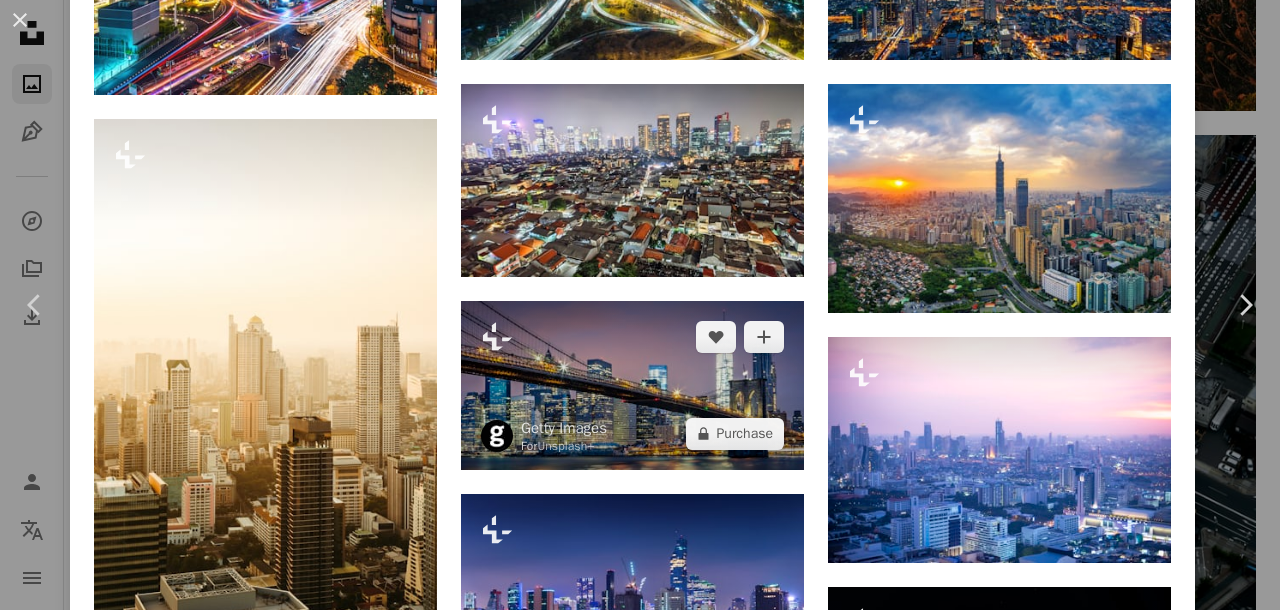 click at bounding box center [632, 385] 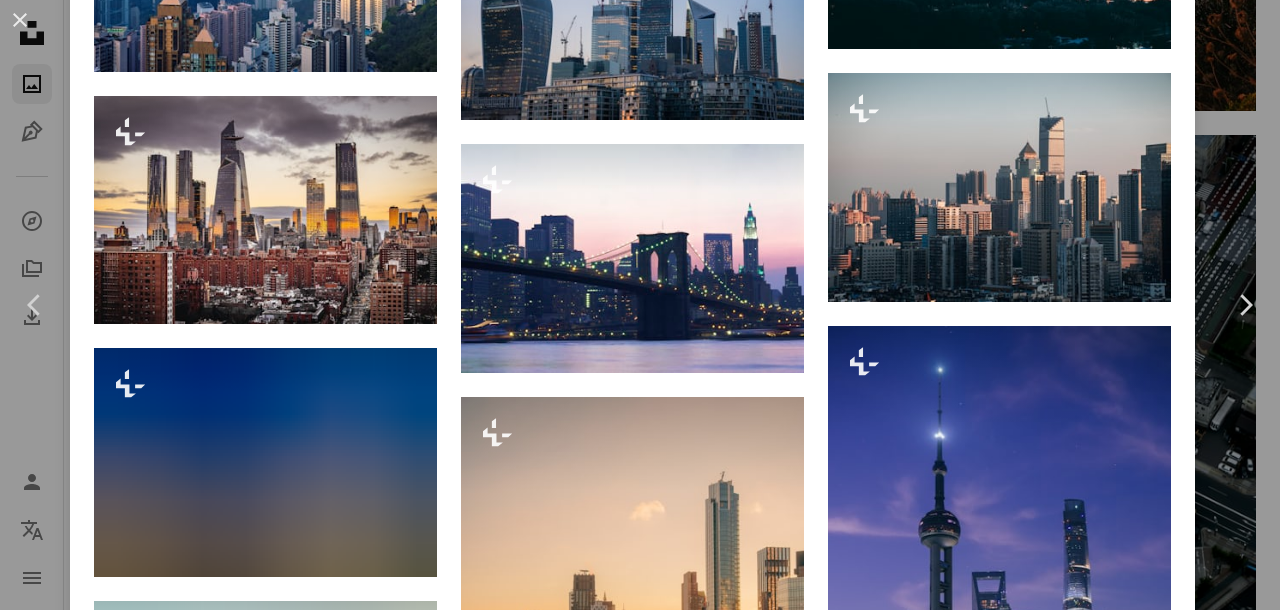scroll, scrollTop: 6100, scrollLeft: 0, axis: vertical 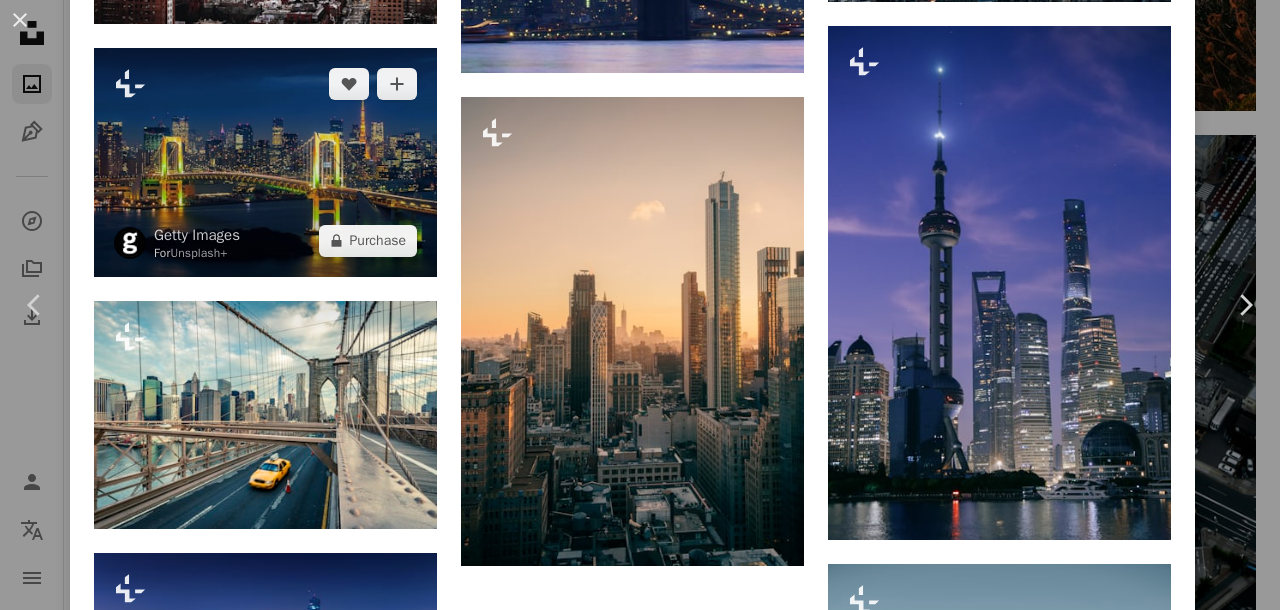 click at bounding box center (265, 162) 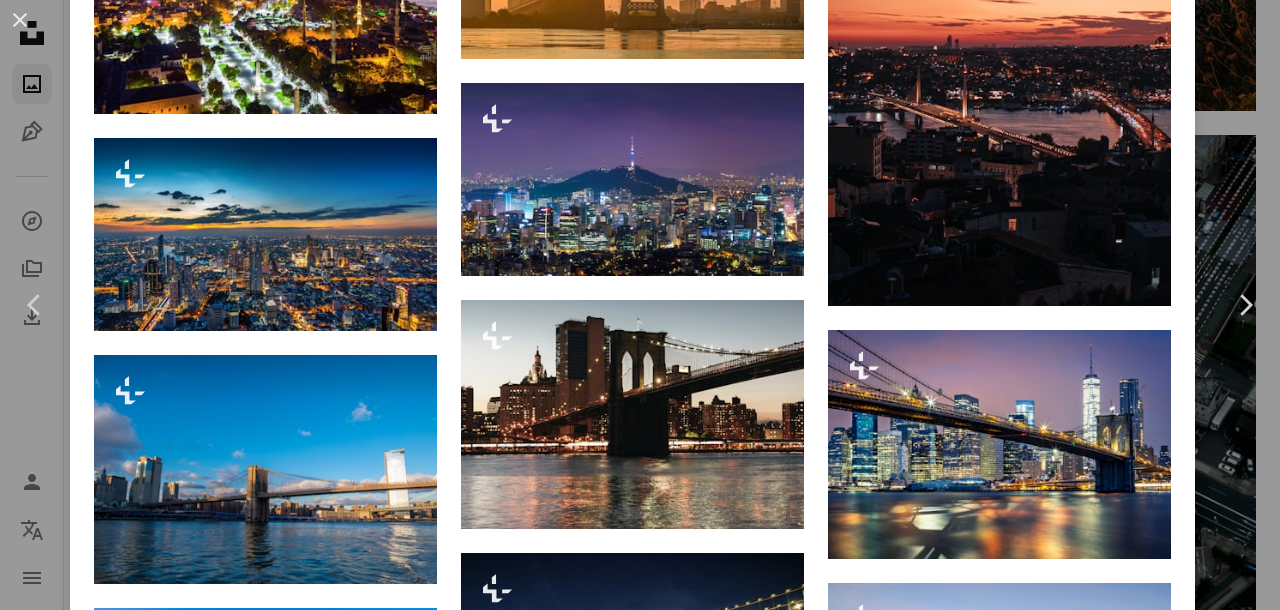 scroll, scrollTop: 3400, scrollLeft: 0, axis: vertical 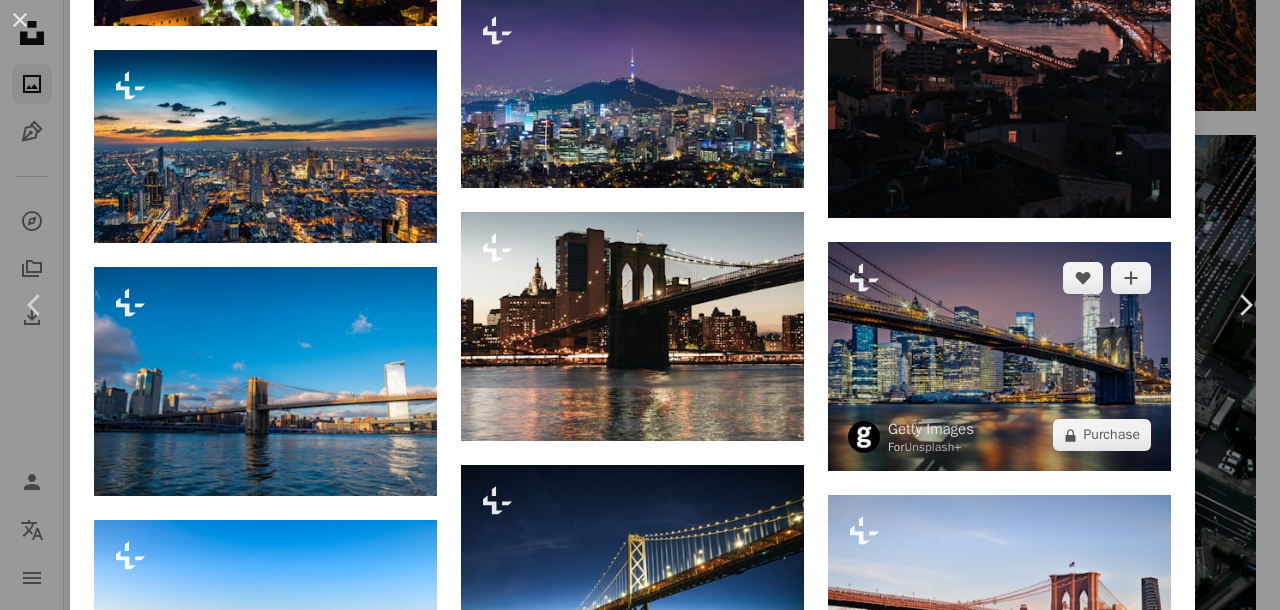 click at bounding box center (999, 356) 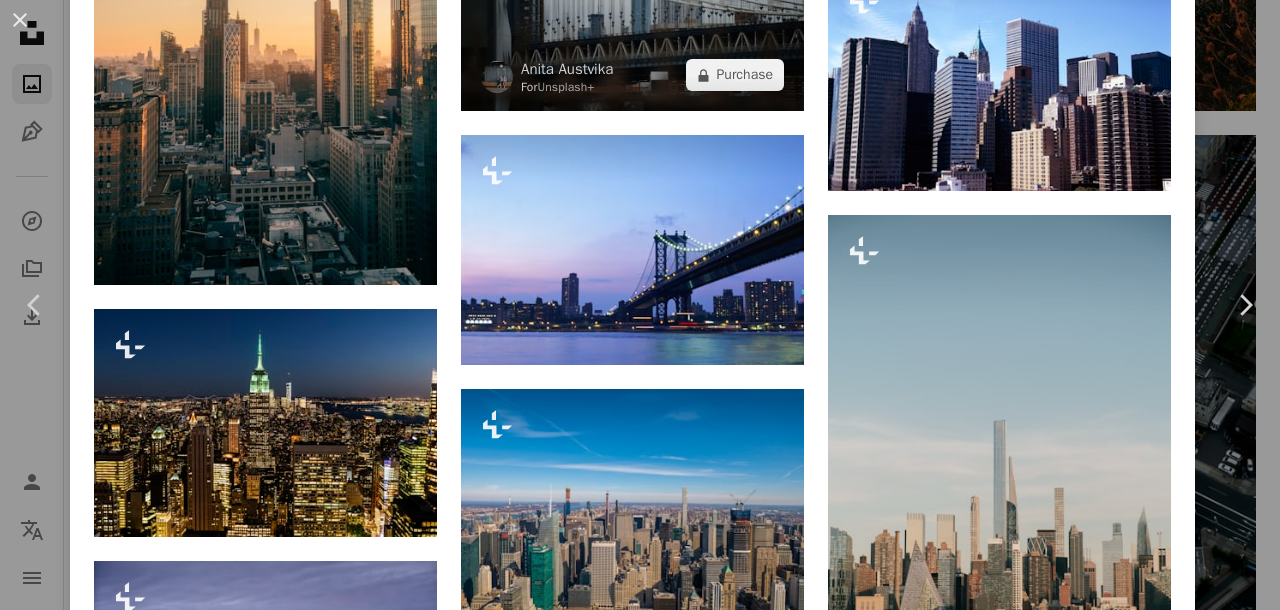 scroll, scrollTop: 5100, scrollLeft: 0, axis: vertical 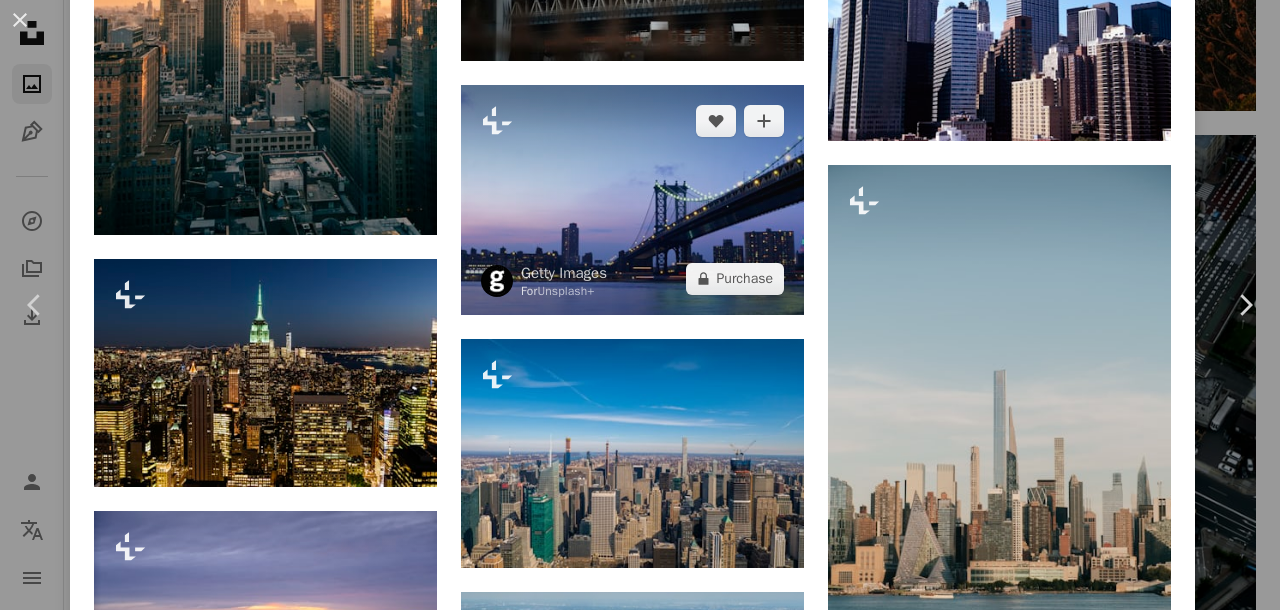 click at bounding box center [632, 200] 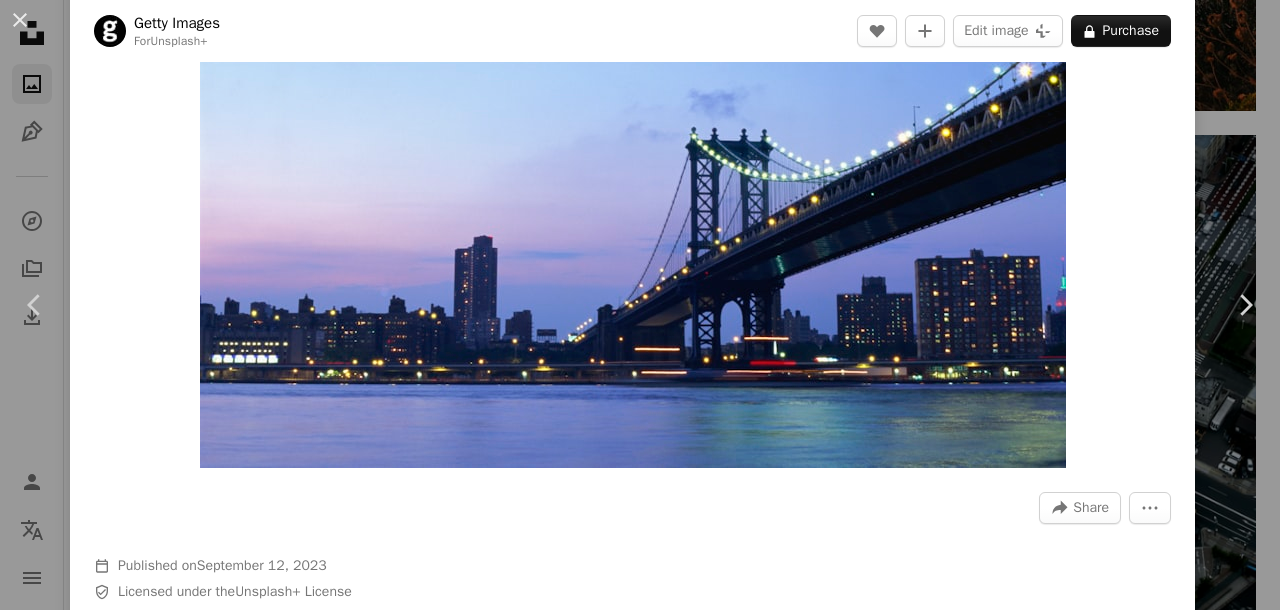 scroll, scrollTop: 0, scrollLeft: 0, axis: both 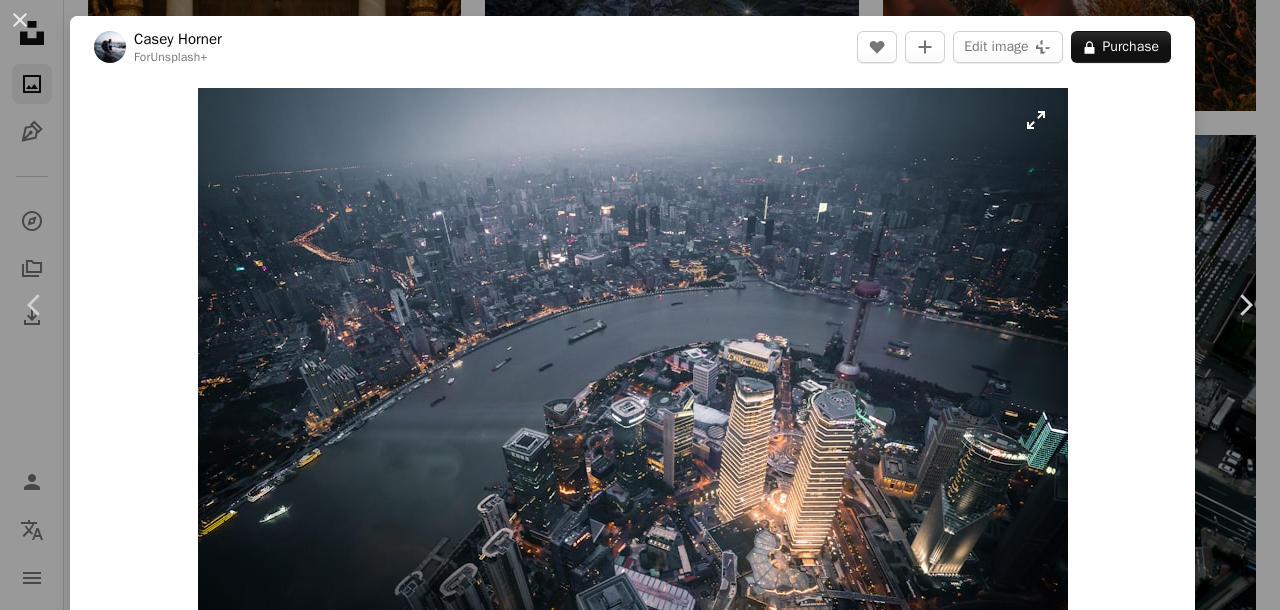 click at bounding box center [633, 378] 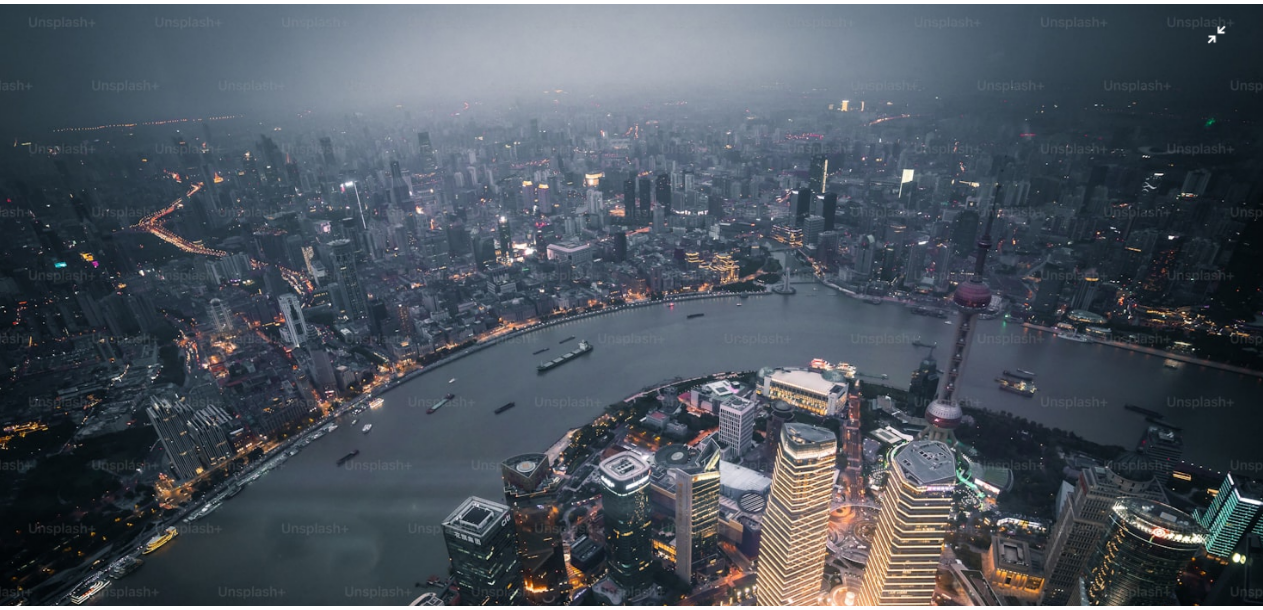 scroll, scrollTop: 0, scrollLeft: 0, axis: both 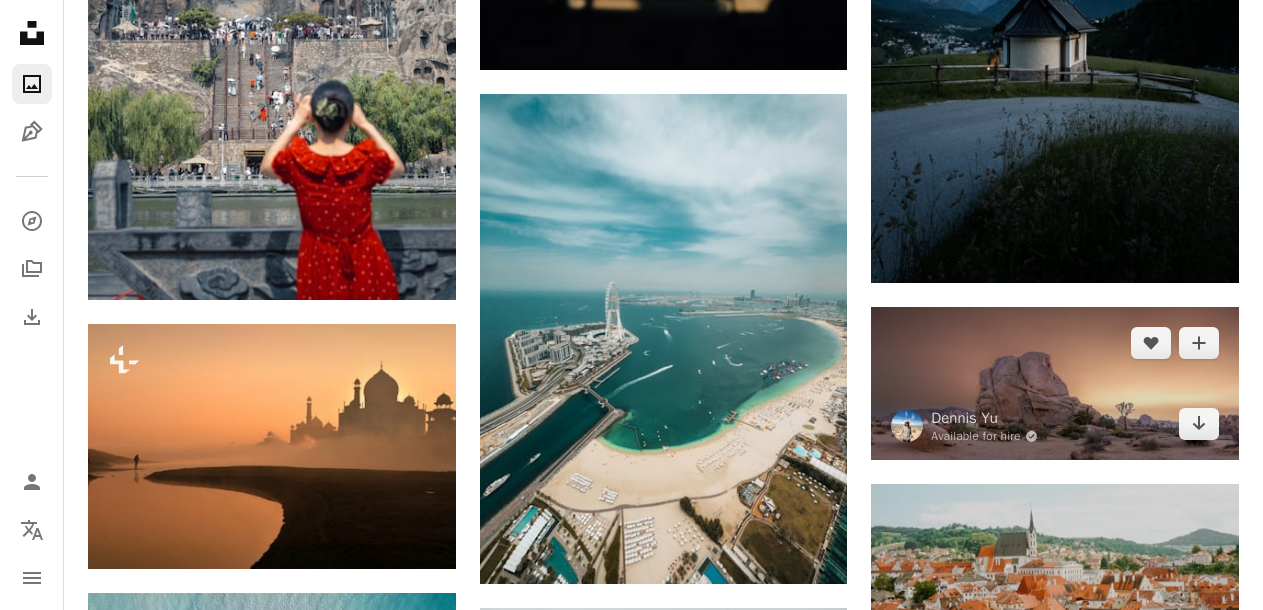 click at bounding box center [1055, 383] 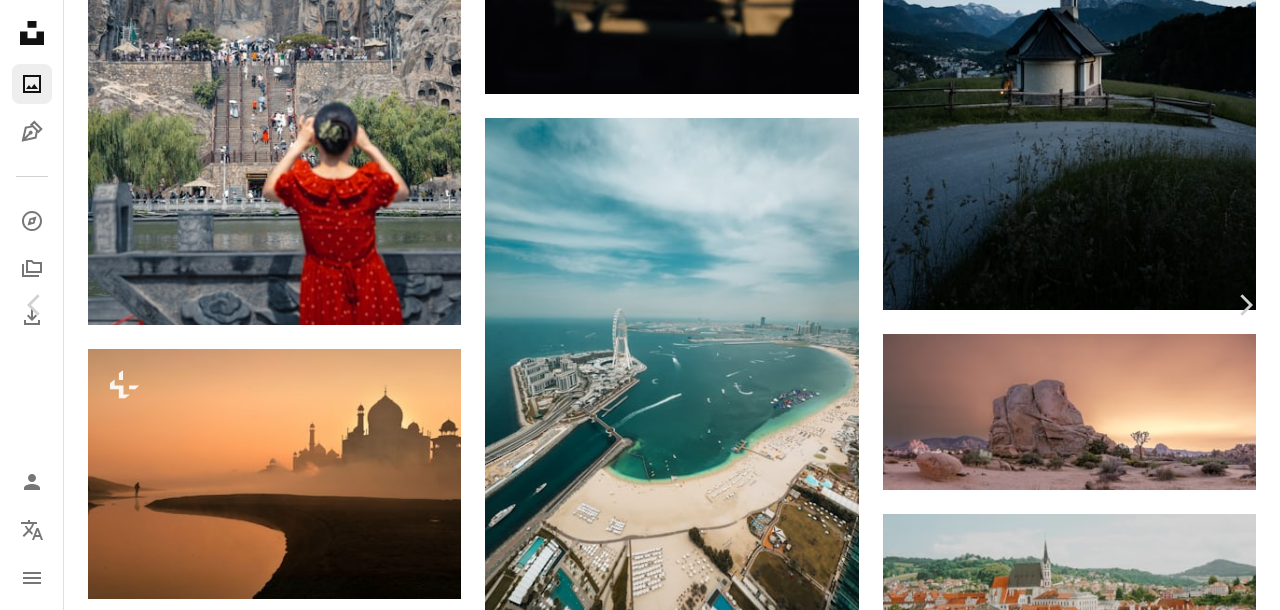 scroll, scrollTop: 0, scrollLeft: 0, axis: both 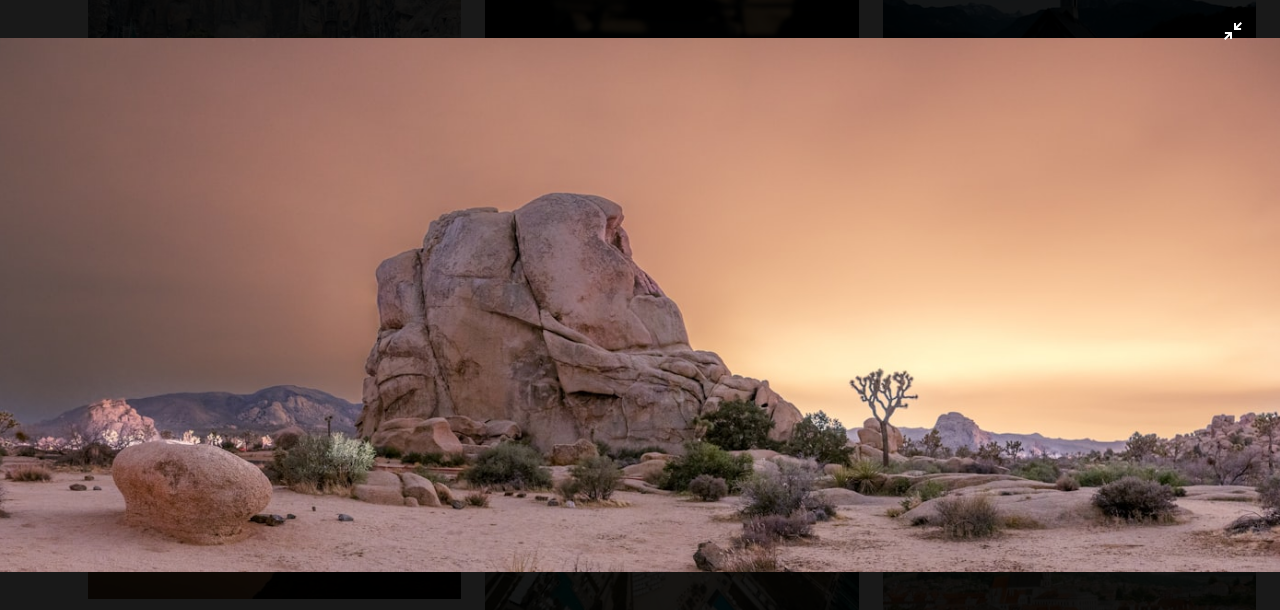 click at bounding box center [640, 305] 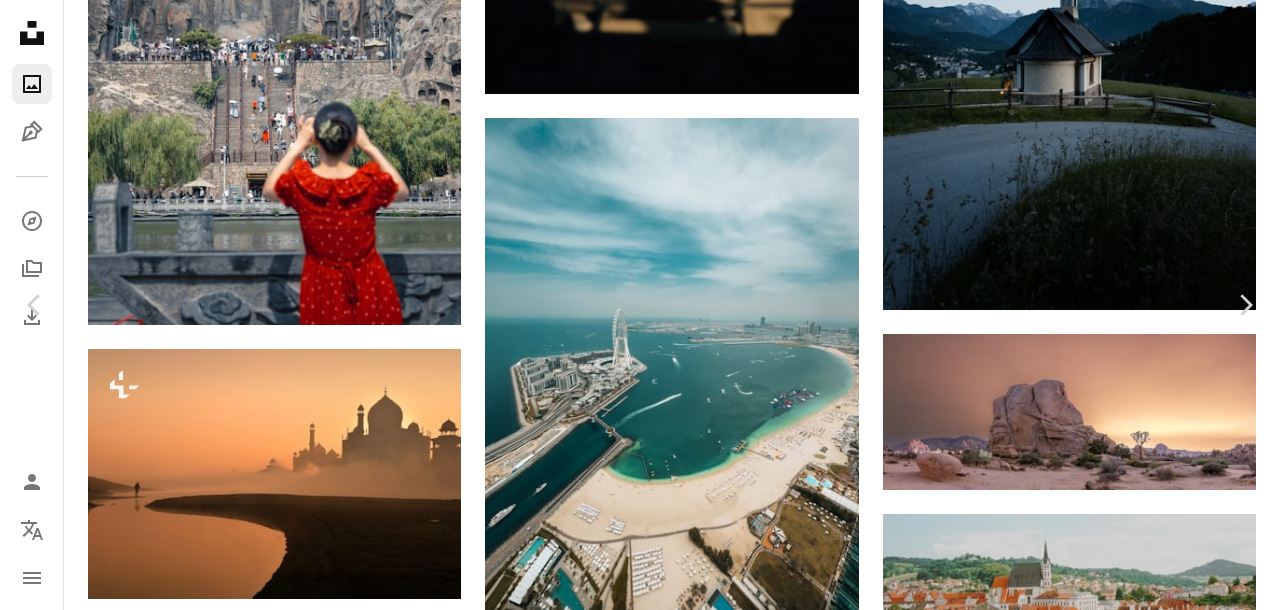 scroll, scrollTop: 6175, scrollLeft: 0, axis: vertical 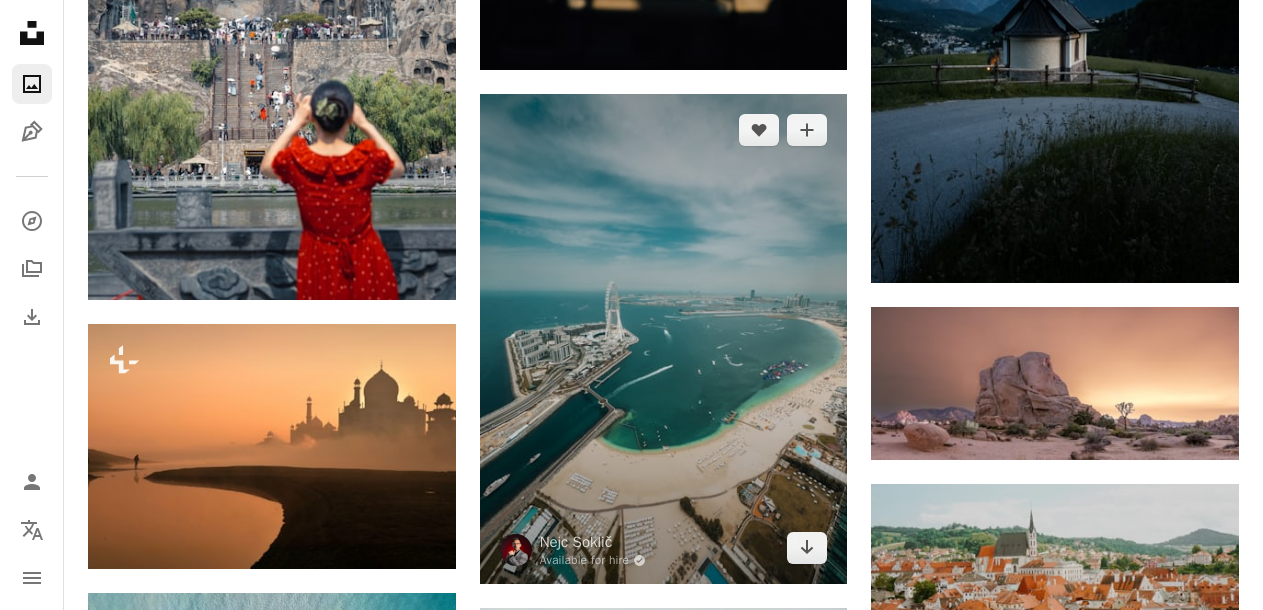 click at bounding box center (664, 339) 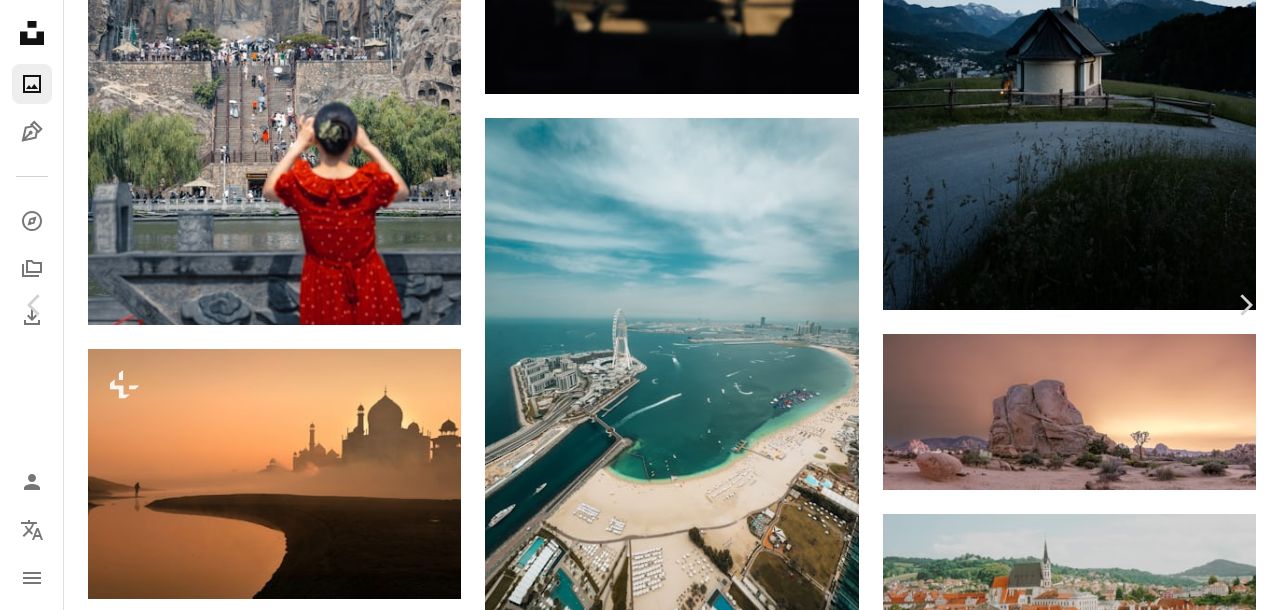 scroll, scrollTop: 2000, scrollLeft: 0, axis: vertical 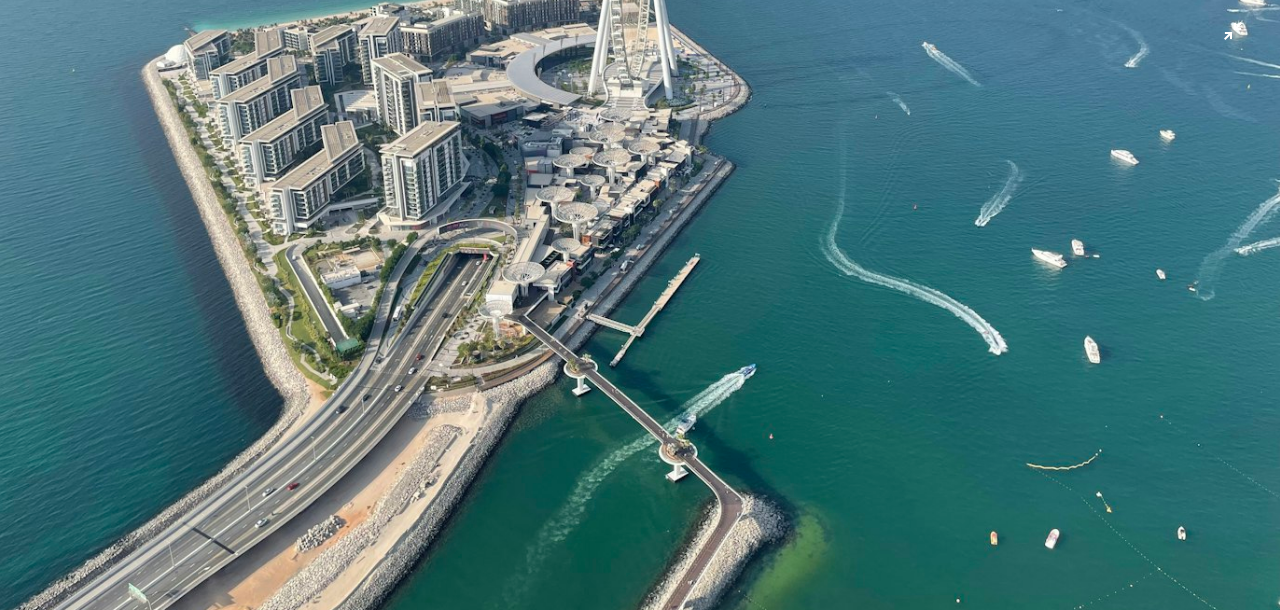 click at bounding box center (640, 143) 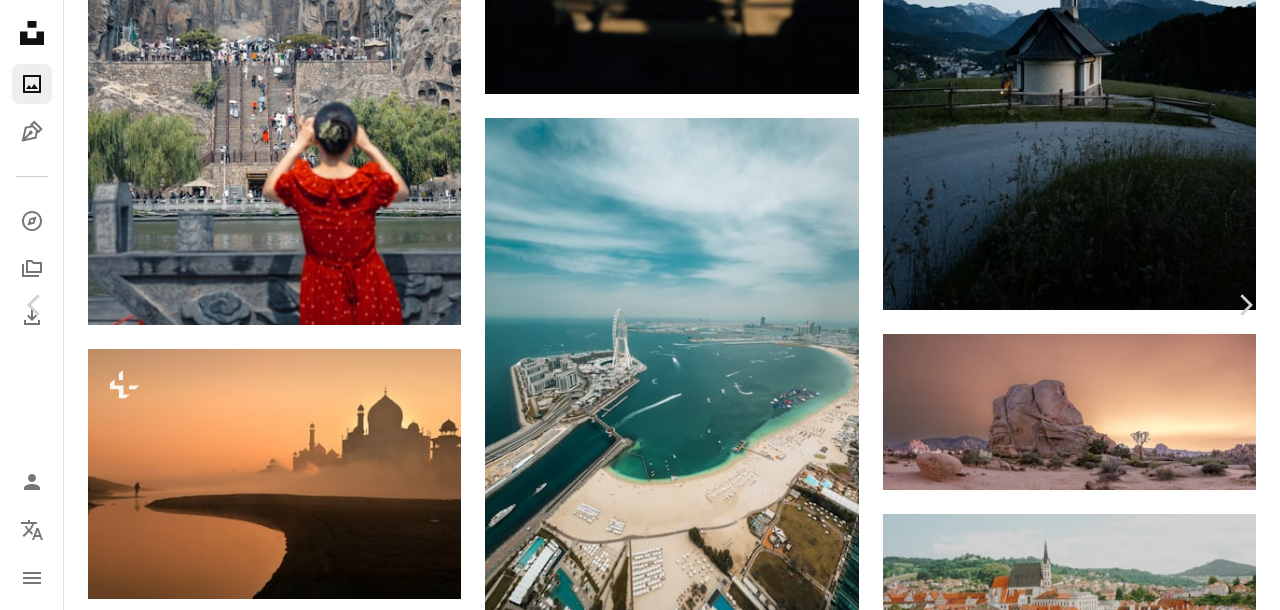 scroll, scrollTop: 59, scrollLeft: 0, axis: vertical 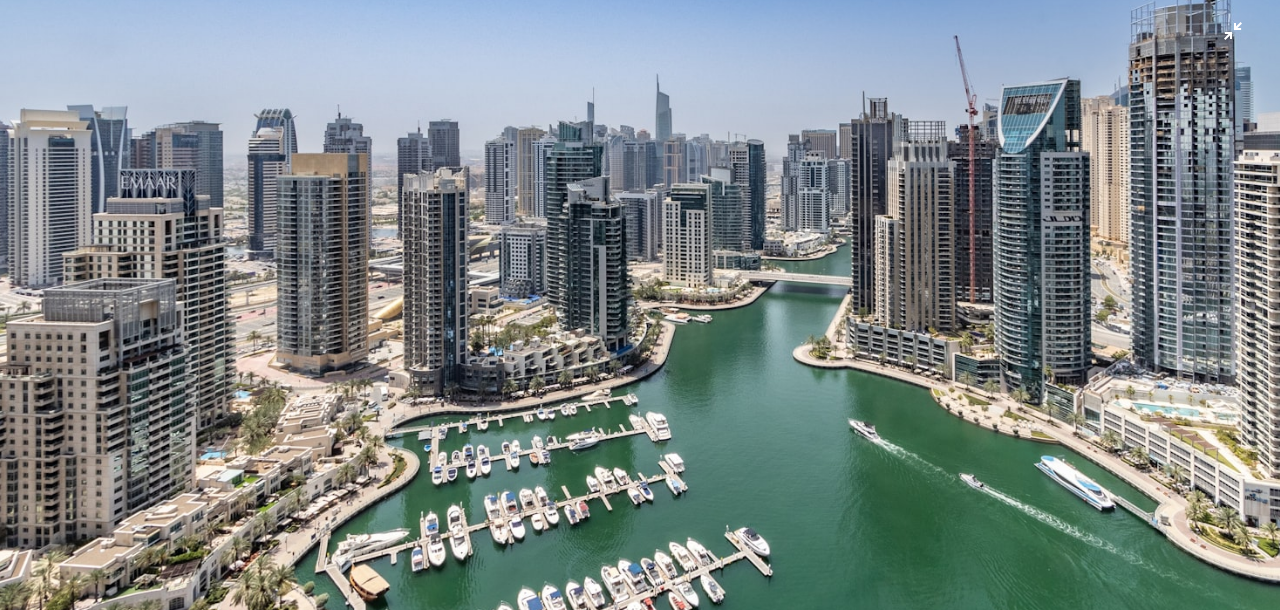 click at bounding box center (640, 195) 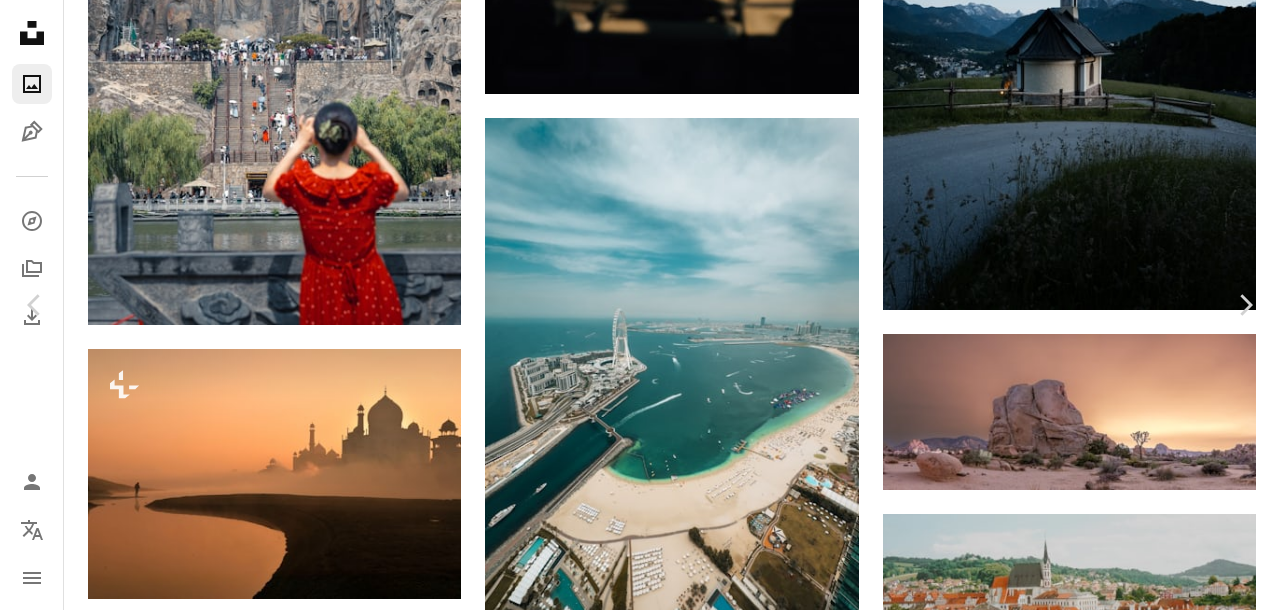 scroll, scrollTop: 3263, scrollLeft: 0, axis: vertical 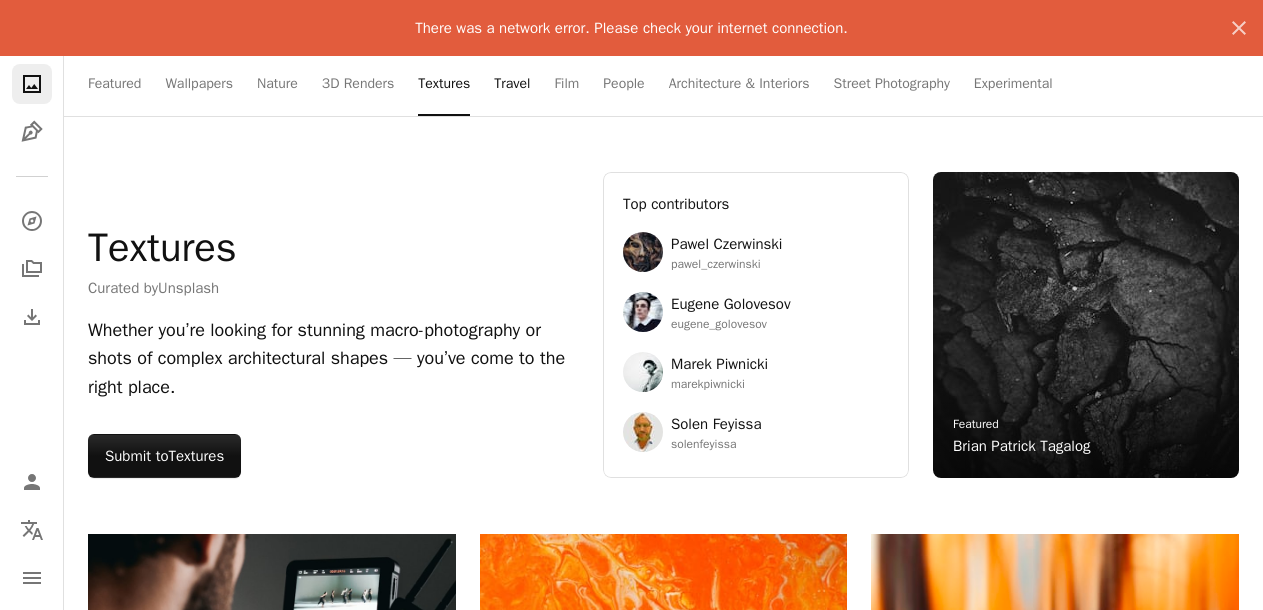 click on "Travel" at bounding box center (512, 84) 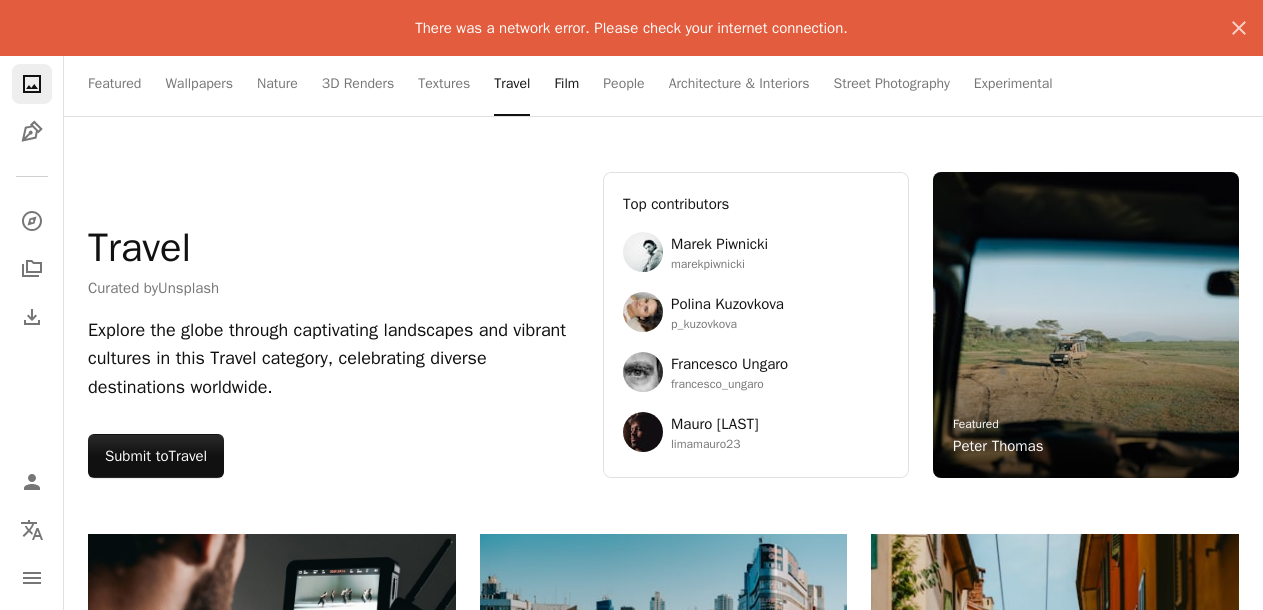 click on "Film" at bounding box center [566, 84] 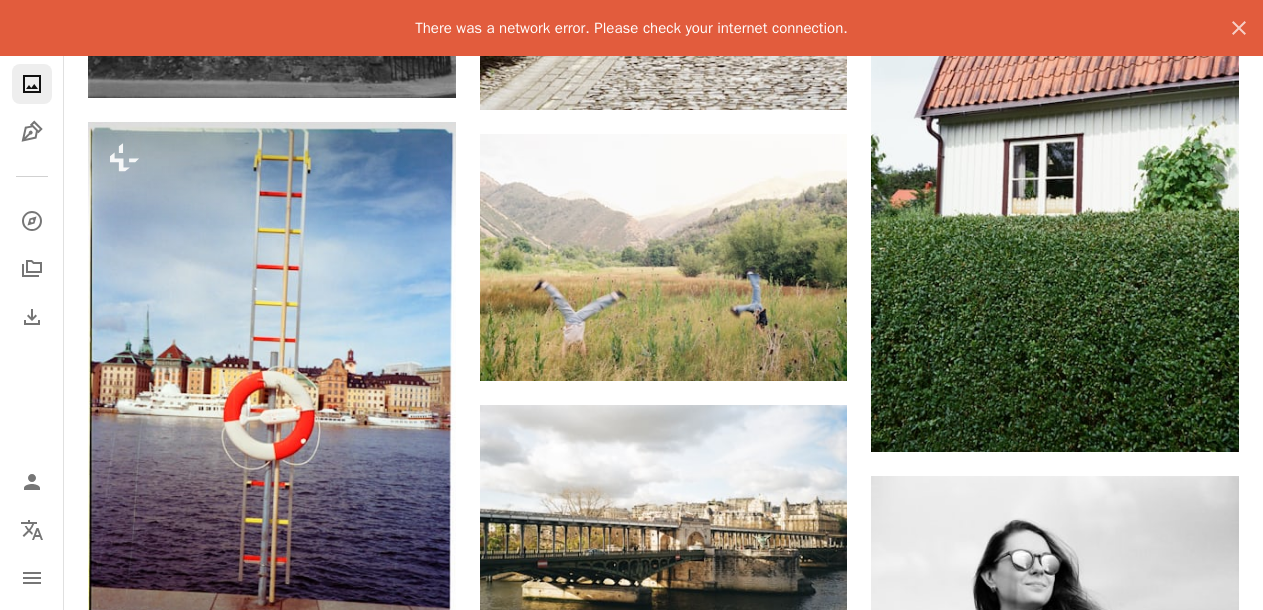 scroll, scrollTop: 3252, scrollLeft: 0, axis: vertical 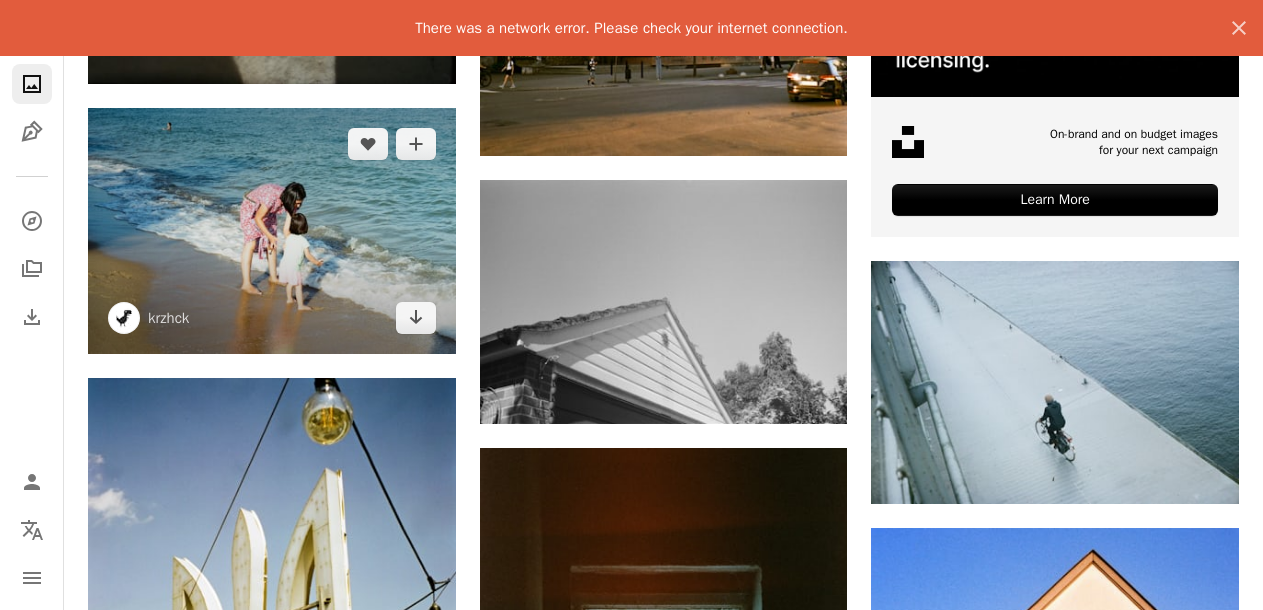 click at bounding box center (272, 230) 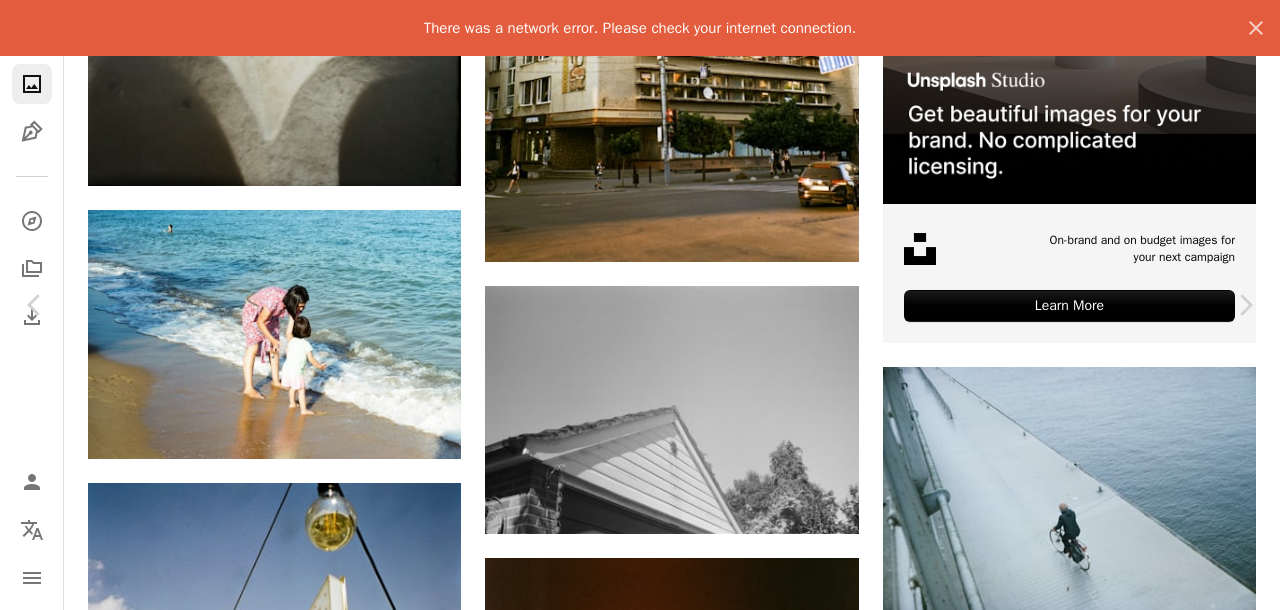 click at bounding box center (633, 3416) 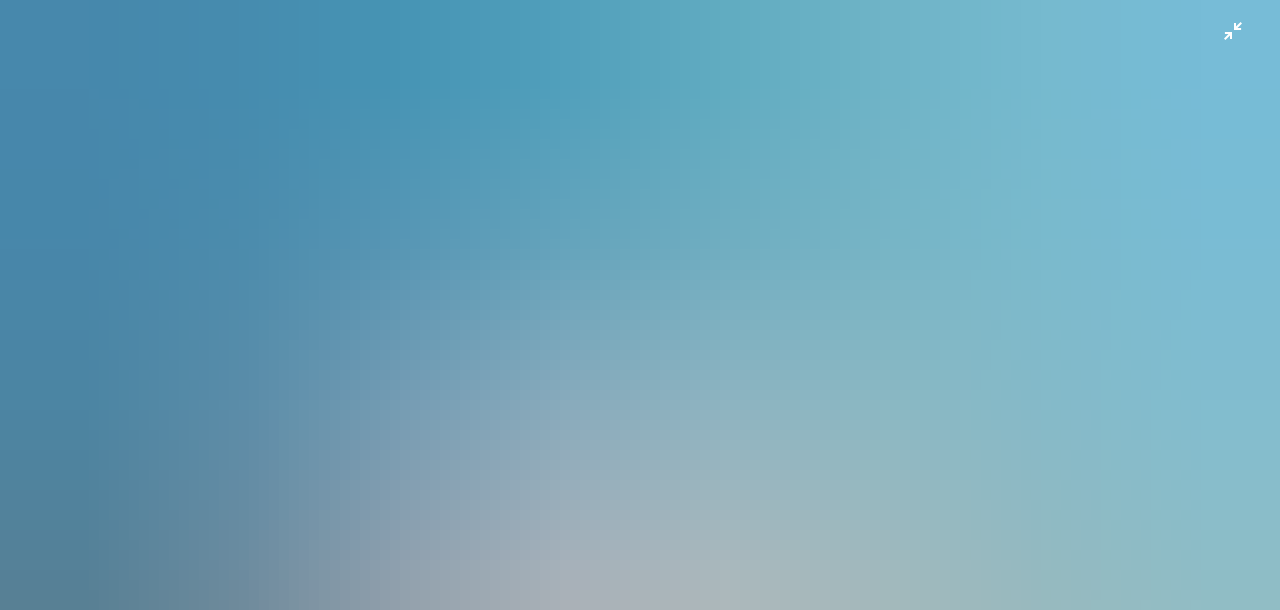 scroll, scrollTop: 116, scrollLeft: 0, axis: vertical 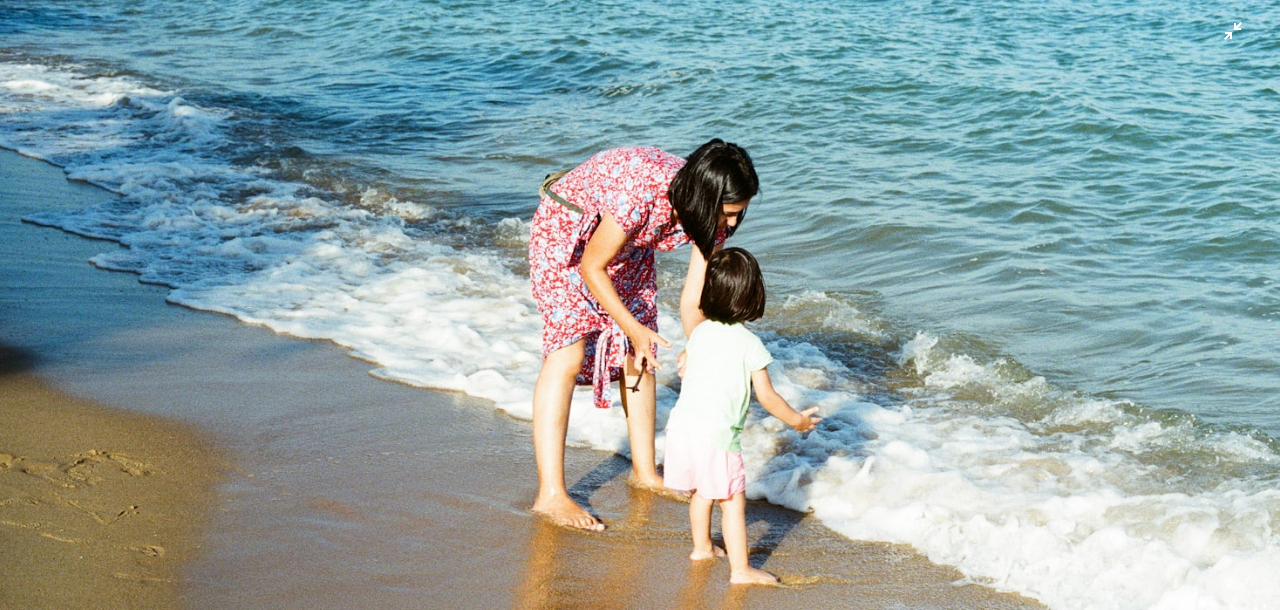 click at bounding box center (640, 310) 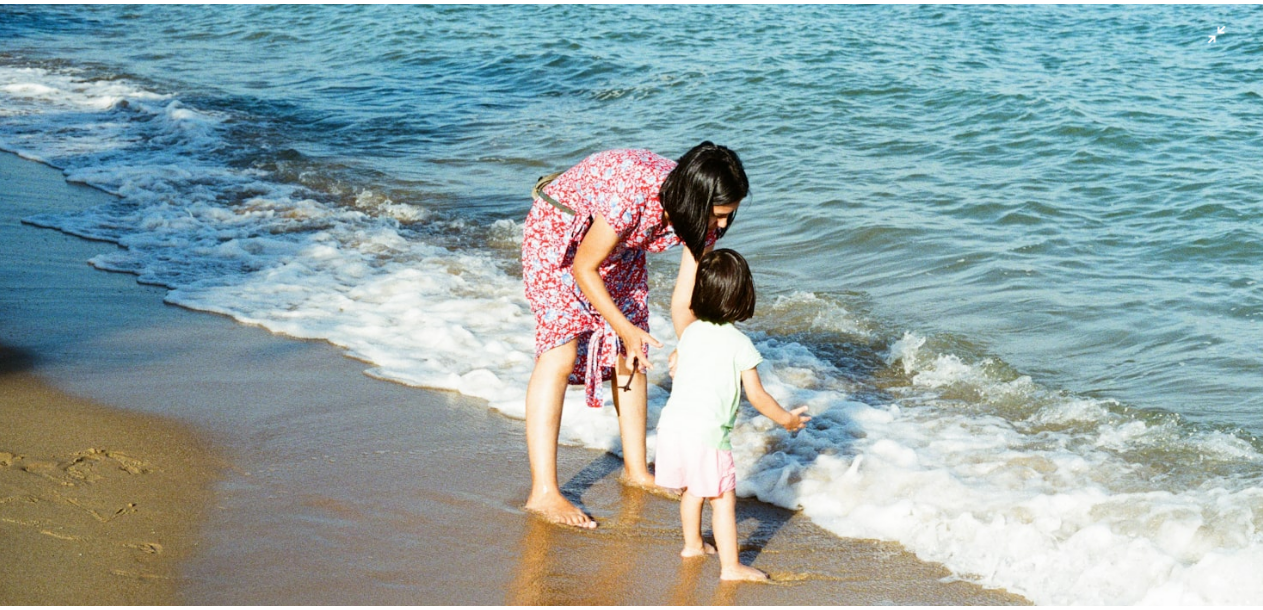 scroll, scrollTop: 58, scrollLeft: 0, axis: vertical 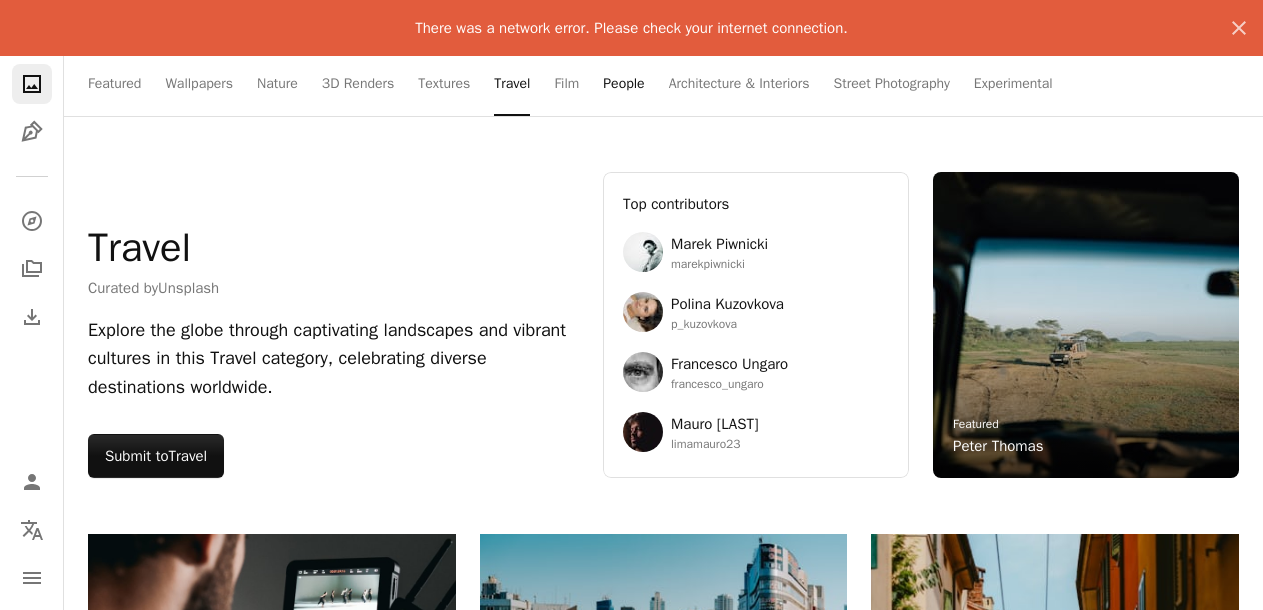 click on "People" at bounding box center (623, 84) 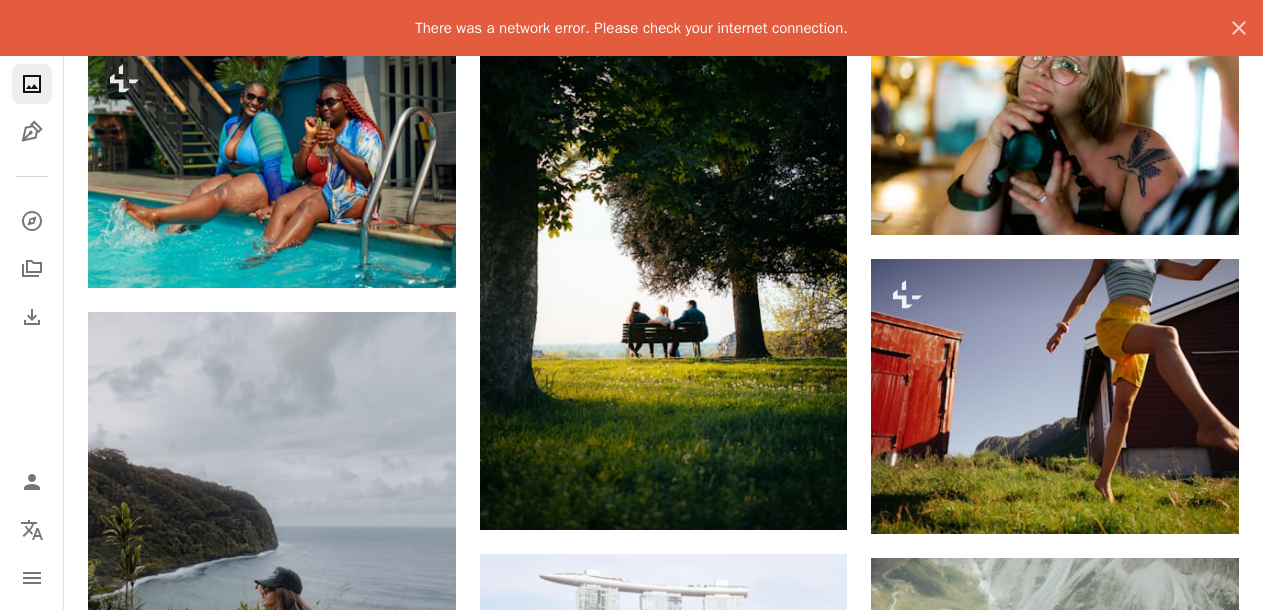 scroll, scrollTop: 11546, scrollLeft: 0, axis: vertical 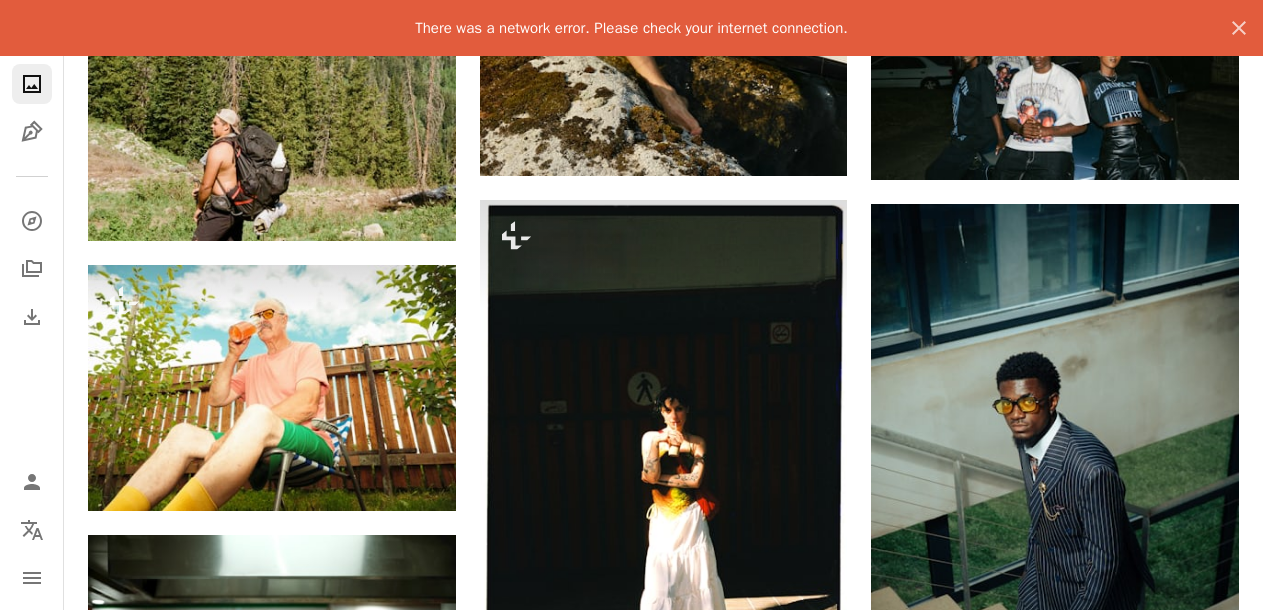 click on "–– ––– ––– – ––– – – –– ––– – – ––– –– –– –––– –– A heart A plus sign Sabesh Photography LTD Available for hire A checkmark inside of a circle Arrow pointing down A heart A plus sign Mina Rad Available for hire A checkmark inside of a circle Arrow pointing down A heart A plus sign Brooke Balentine Available for hire A checkmark inside of a circle Arrow pointing down A heart A plus sign Dwayne joe Available for hire A checkmark inside of a circle Arrow pointing down A heart A plus sign Remy_Loz Available for hire A checkmark inside of a circle Arrow pointing down A heart A plus sign Branislav Rodman Available for hire A checkmark inside of a circle Arrow pointing down A heart A plus sign LOGAN WEAVER | @LGNWVR Available for hire A checkmark inside of a circle Arrow pointing down A heart A plus sign Martin Sanchez Available for hire A checkmark inside of a circle Arrow pointing down A heart A heart" at bounding box center [663, -3335] 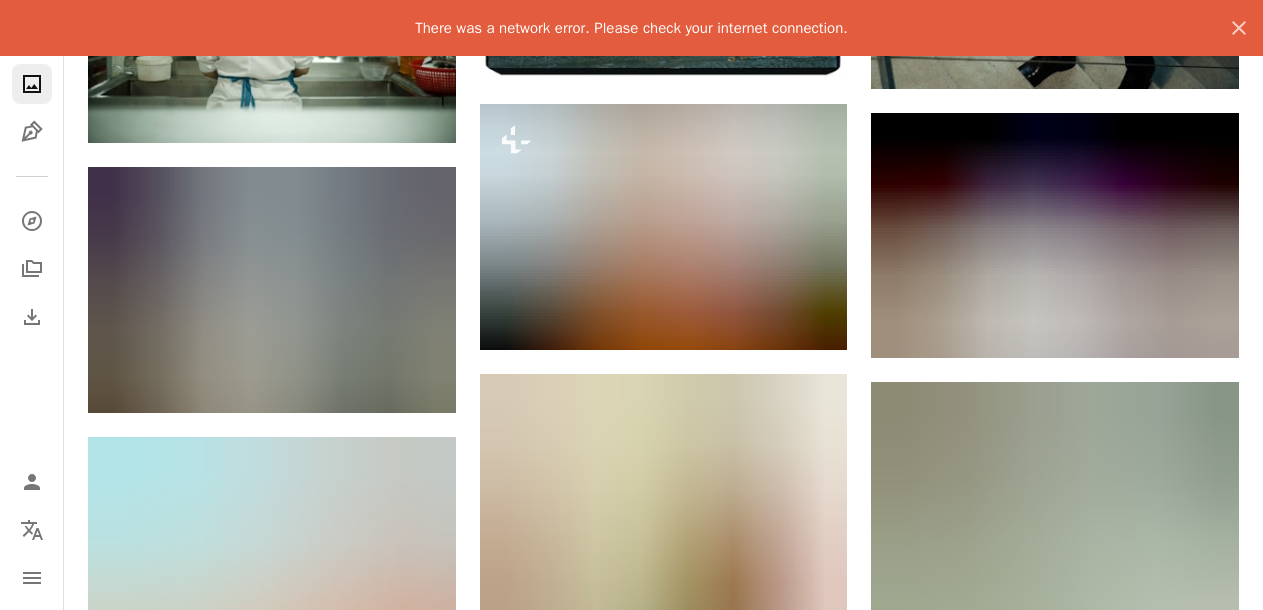 scroll, scrollTop: 15164, scrollLeft: 0, axis: vertical 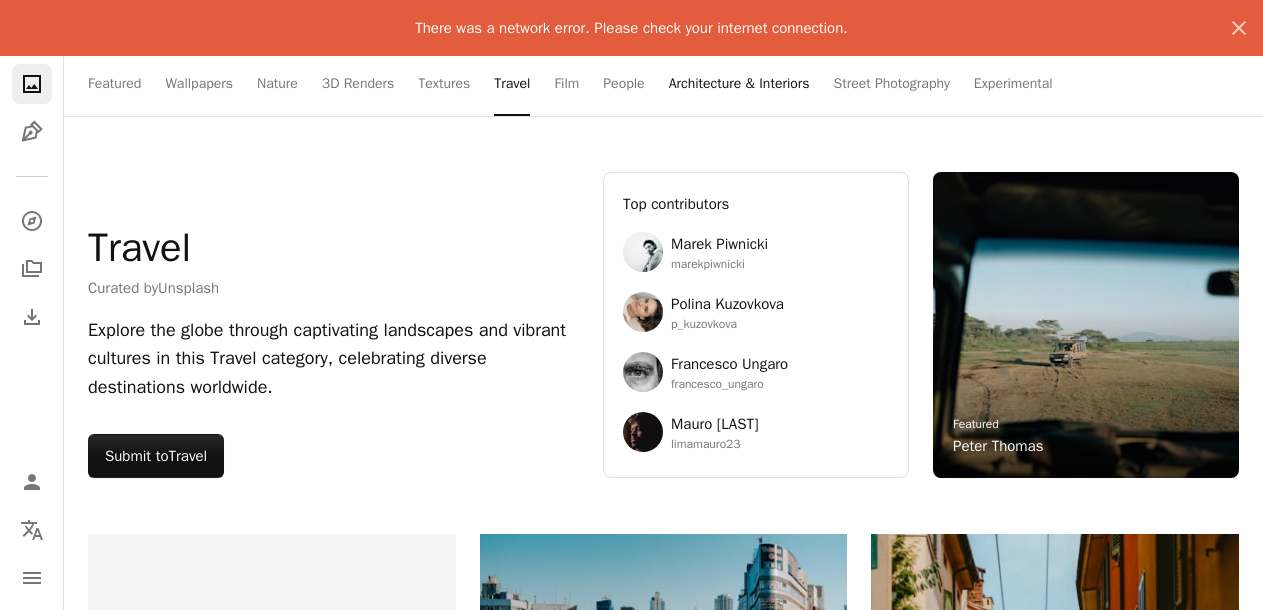 click on "Architecture & Interiors" at bounding box center [739, 84] 